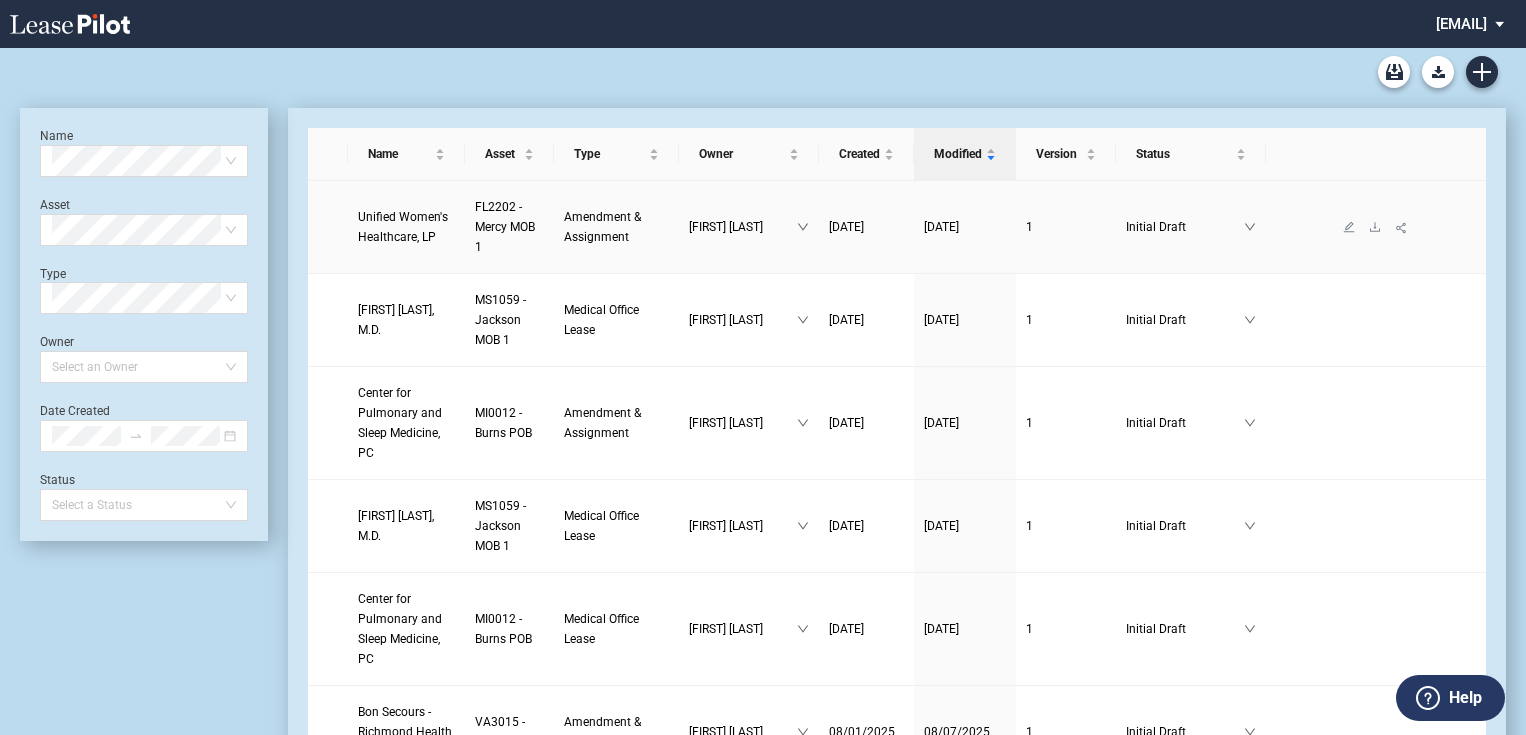 scroll, scrollTop: 0, scrollLeft: 0, axis: both 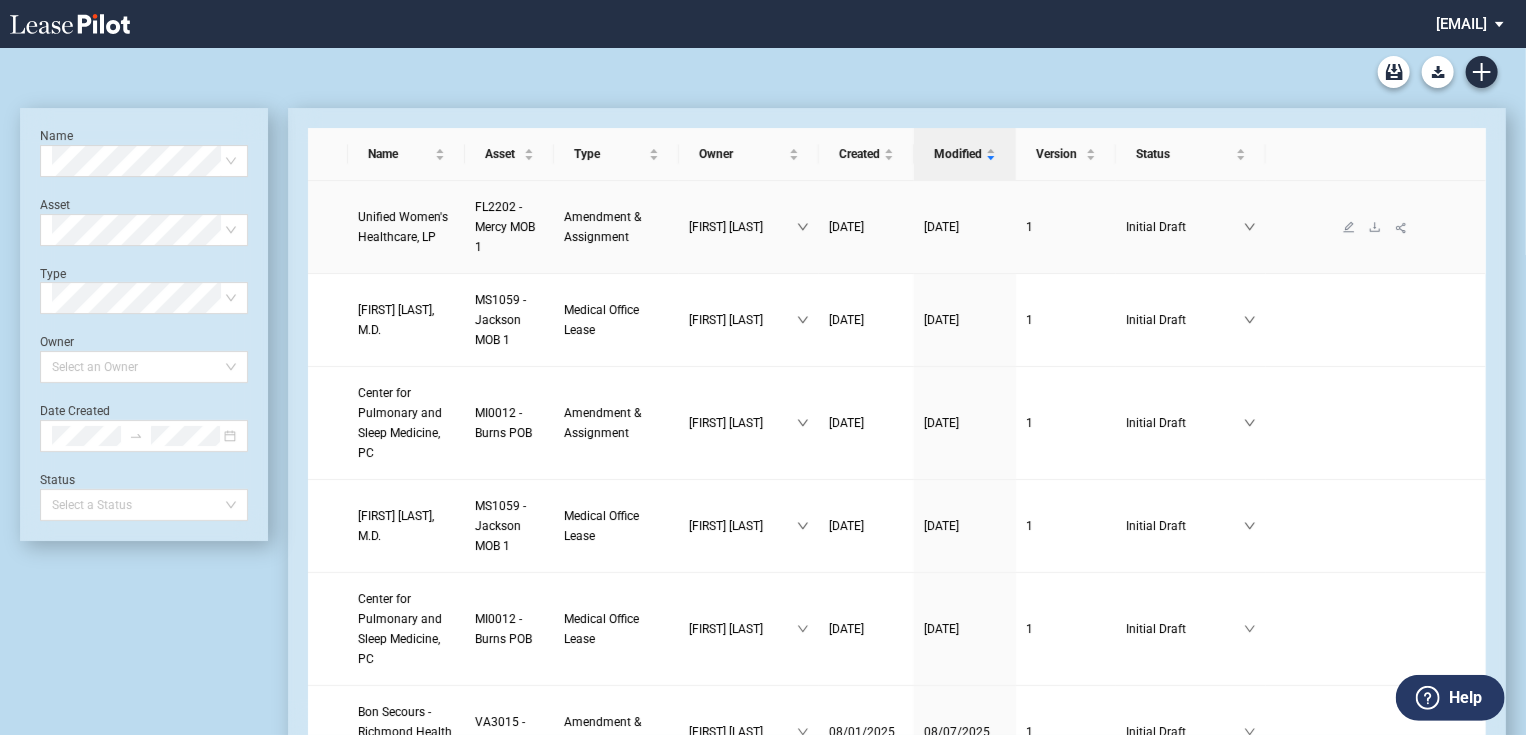 click on "Unified Women's Healthcare, LP" at bounding box center [403, 227] 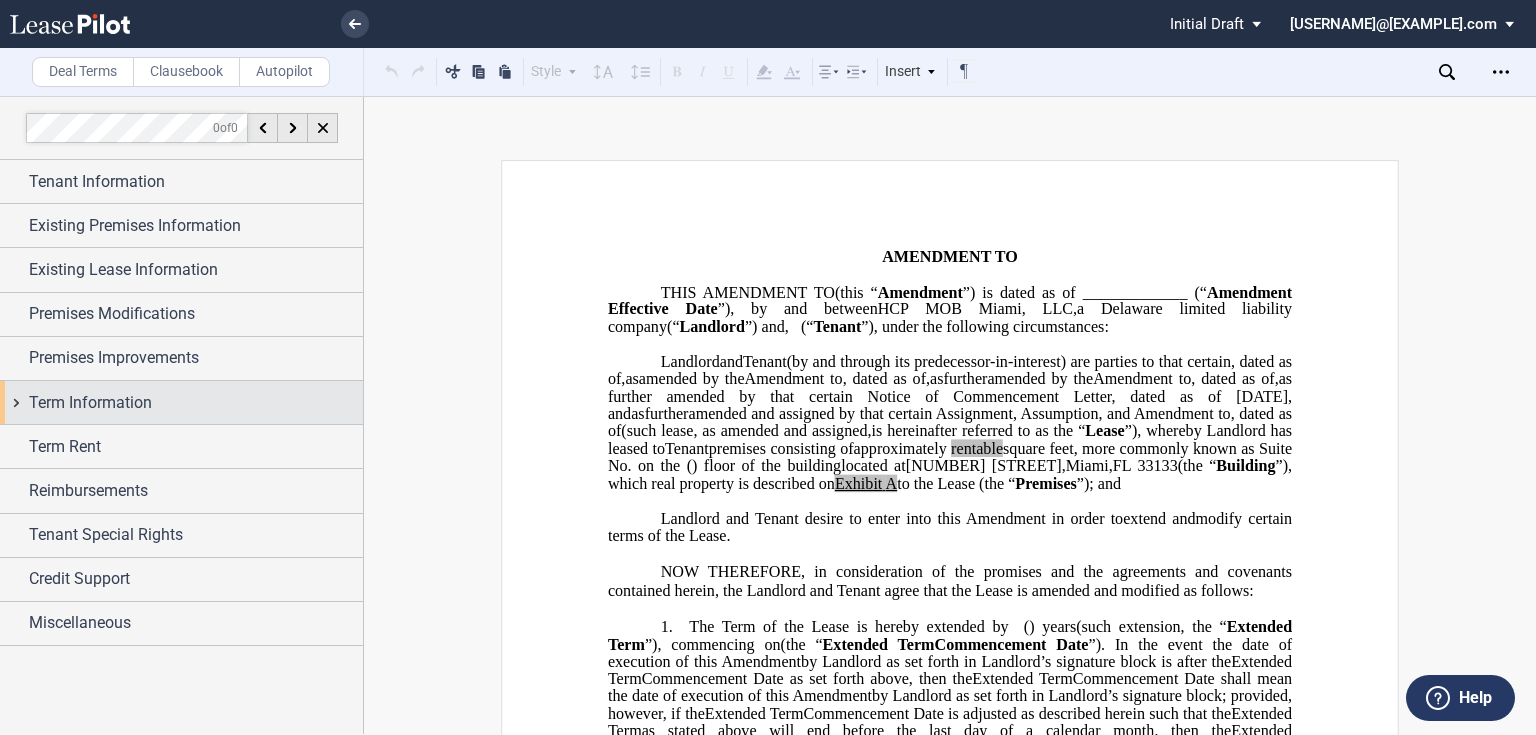 scroll, scrollTop: 0, scrollLeft: 0, axis: both 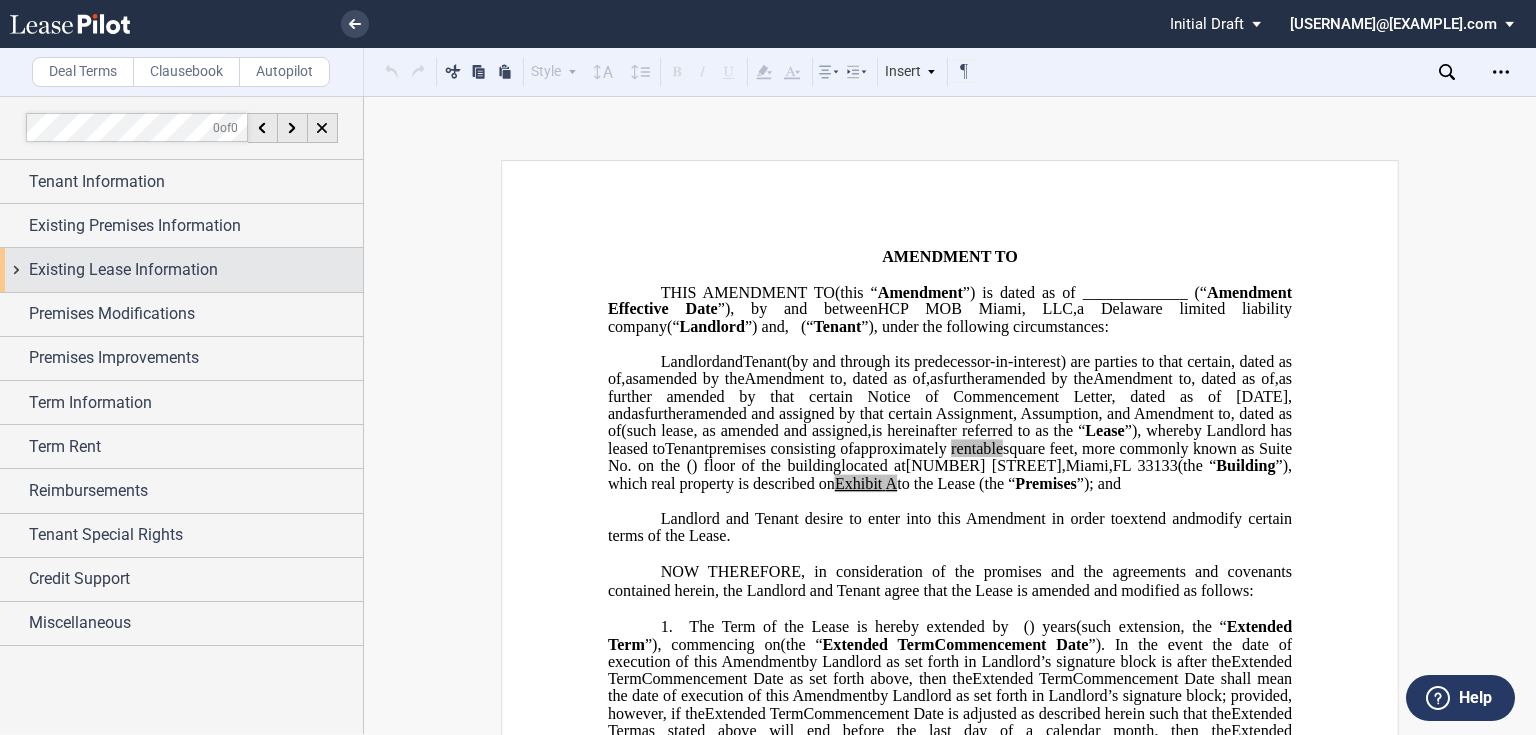 click on "Existing Lease Information" at bounding box center (123, 270) 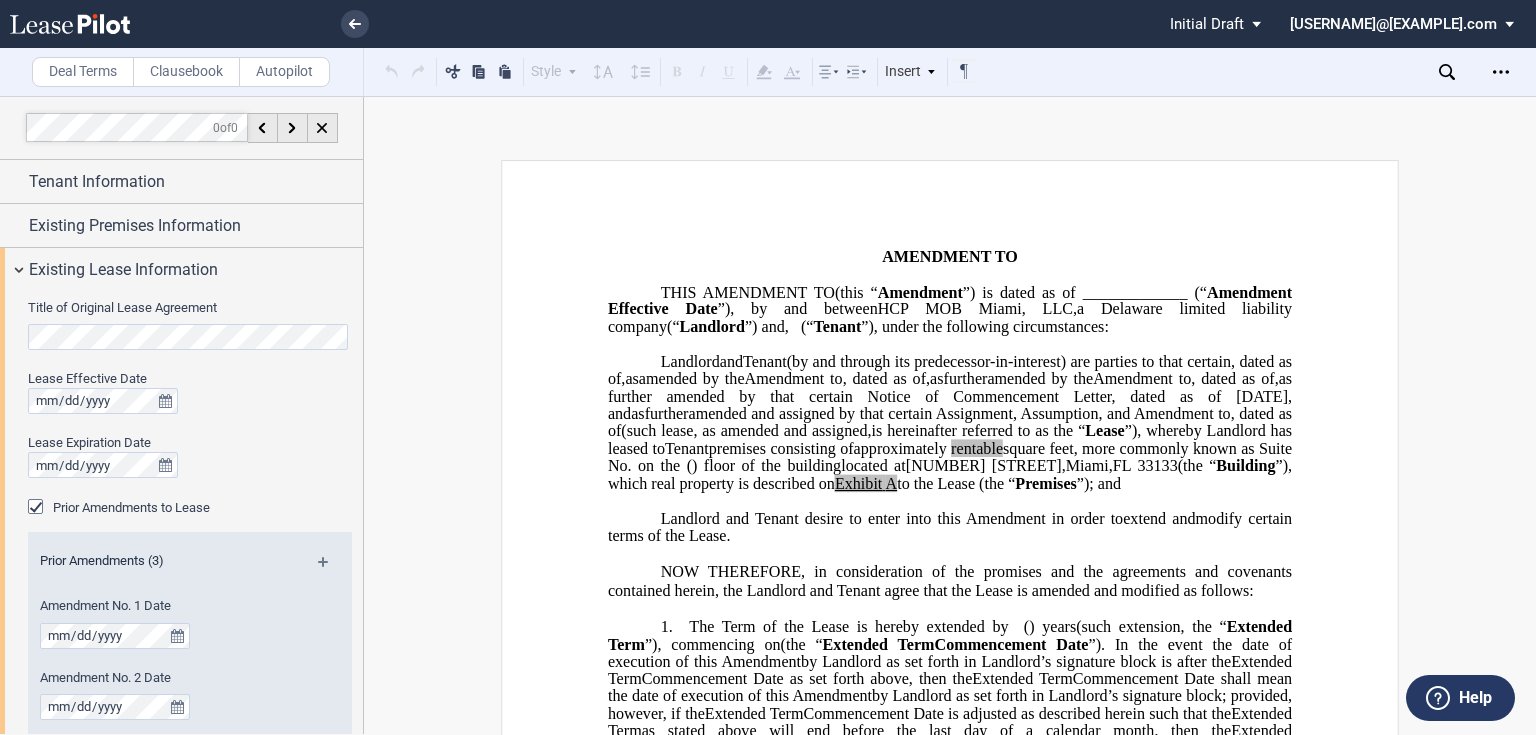click at bounding box center (38, 842) 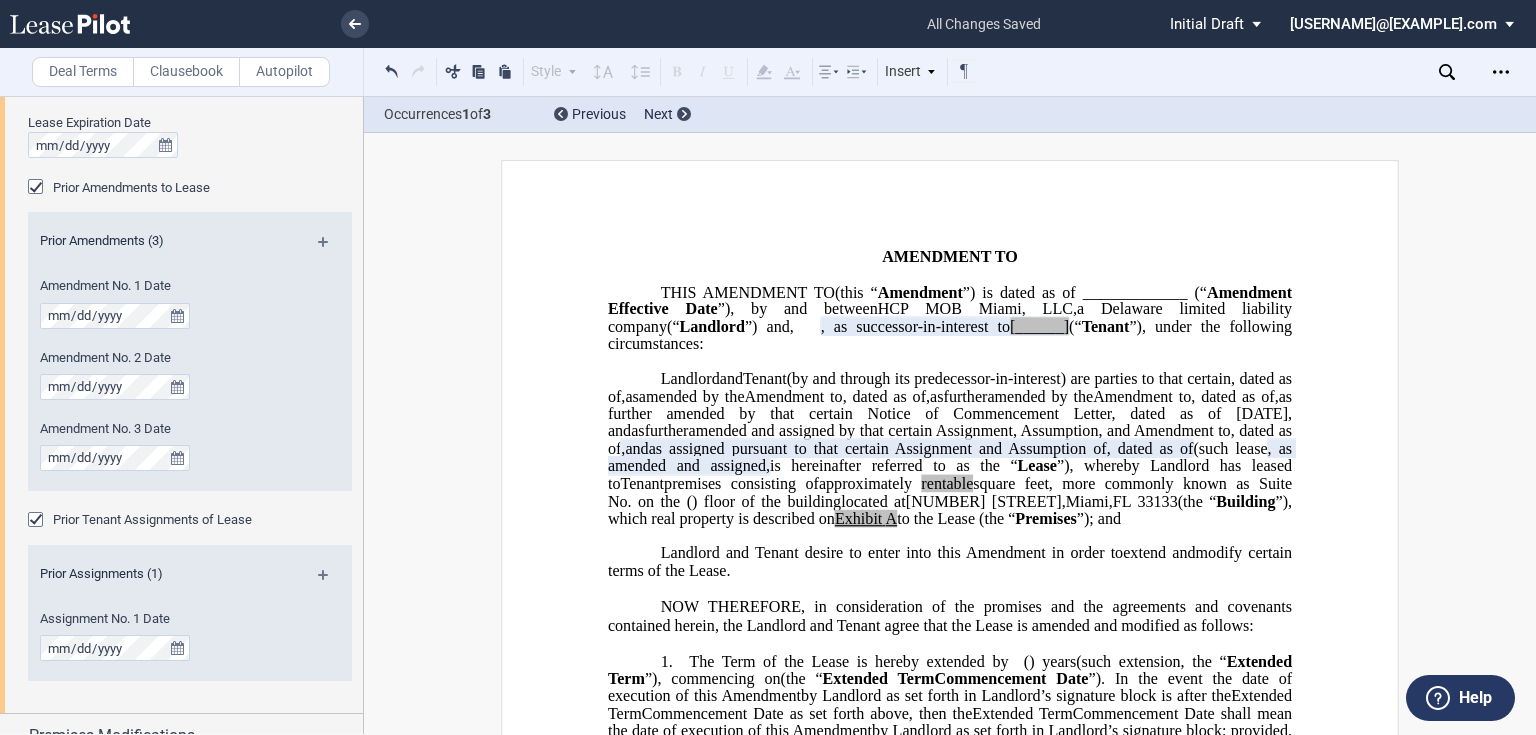 click at bounding box center [38, 522] 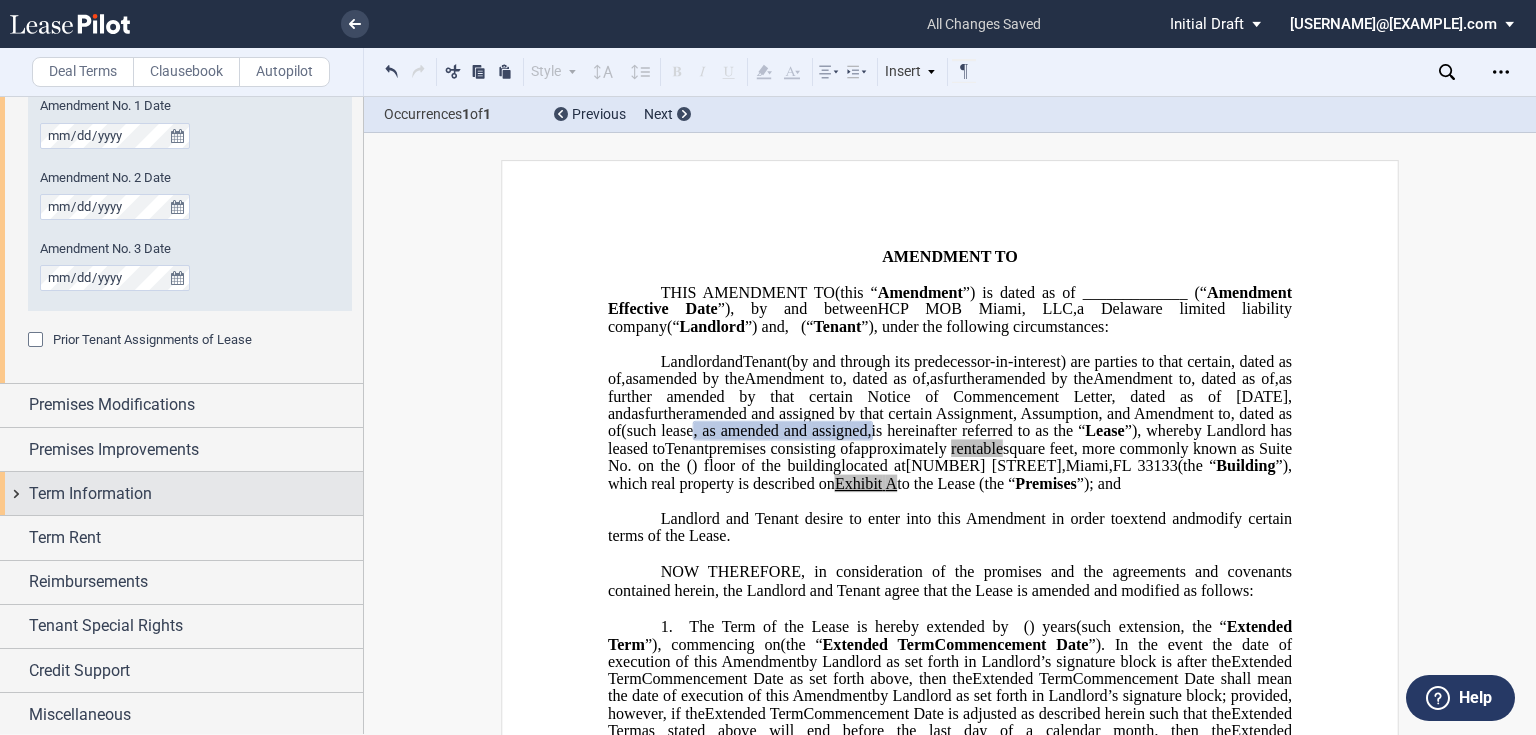 scroll, scrollTop: 500, scrollLeft: 0, axis: vertical 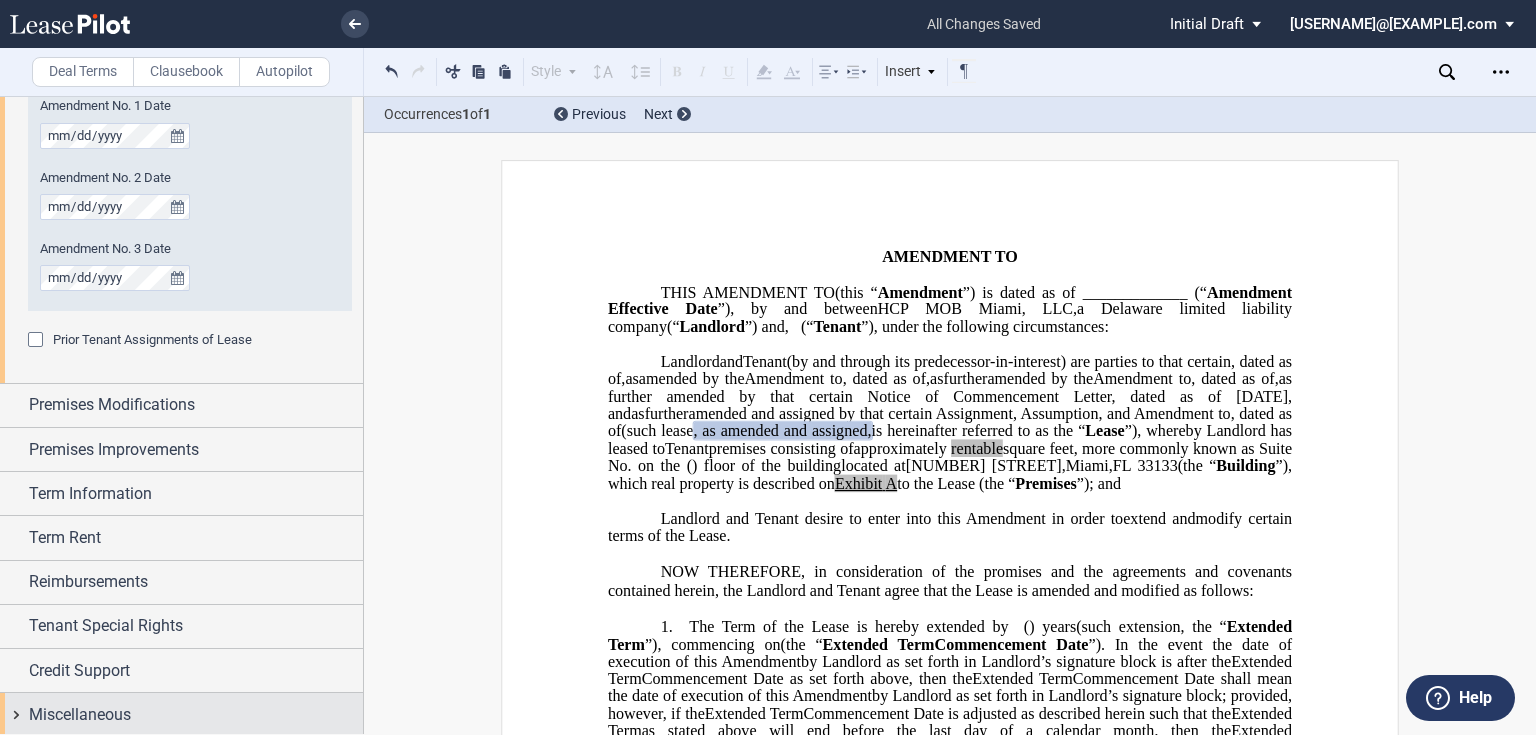 click on "Miscellaneous" at bounding box center [196, 715] 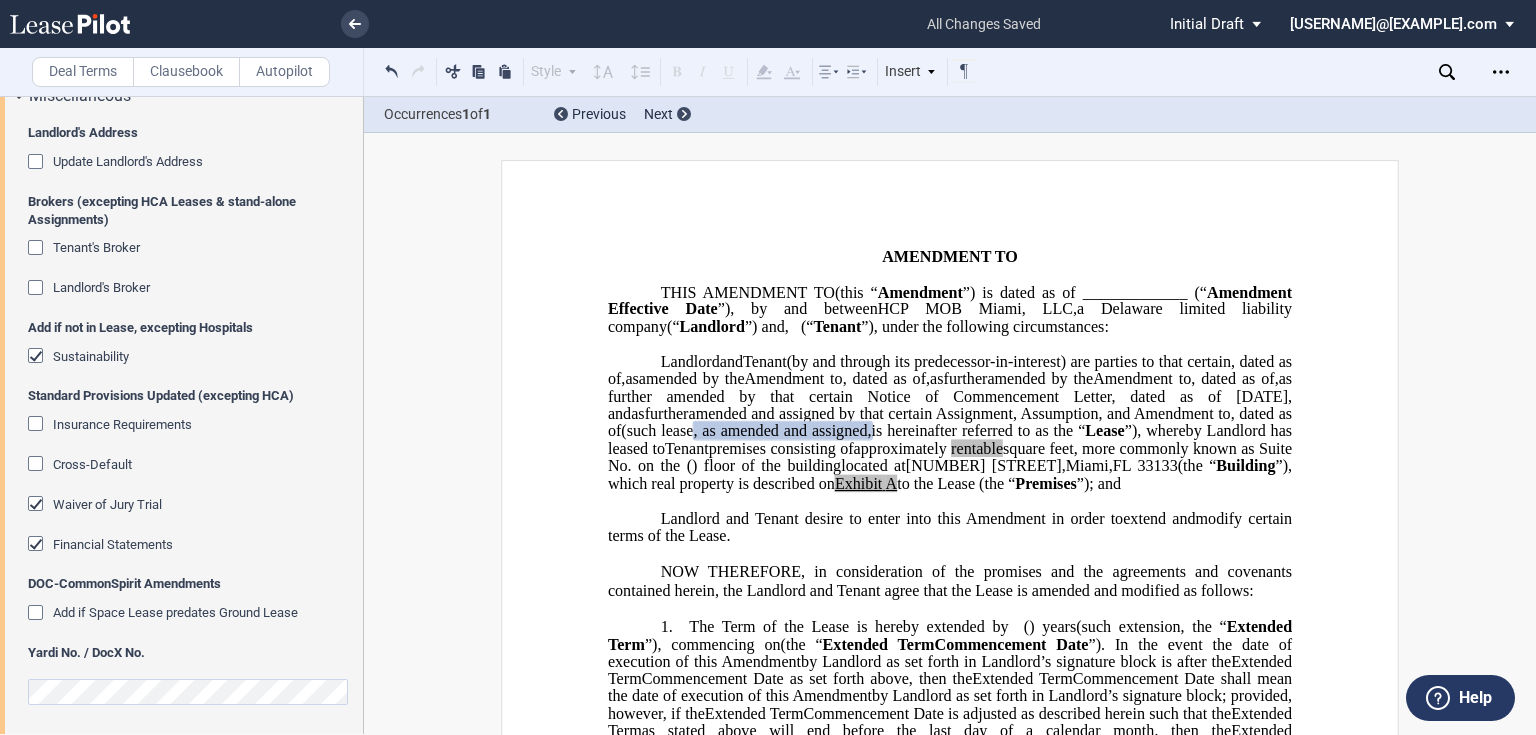scroll, scrollTop: 1120, scrollLeft: 0, axis: vertical 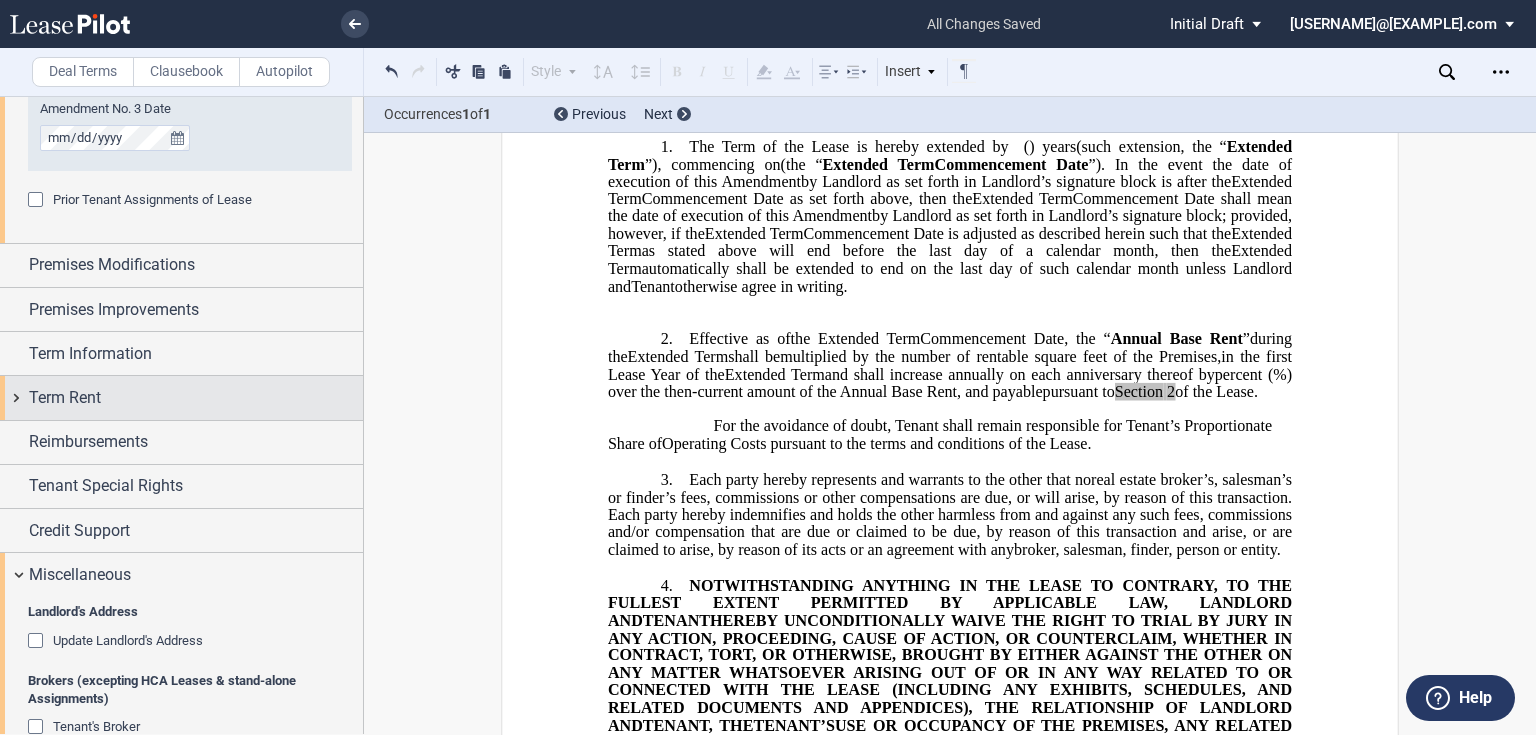 click on "Term Rent" at bounding box center [196, 398] 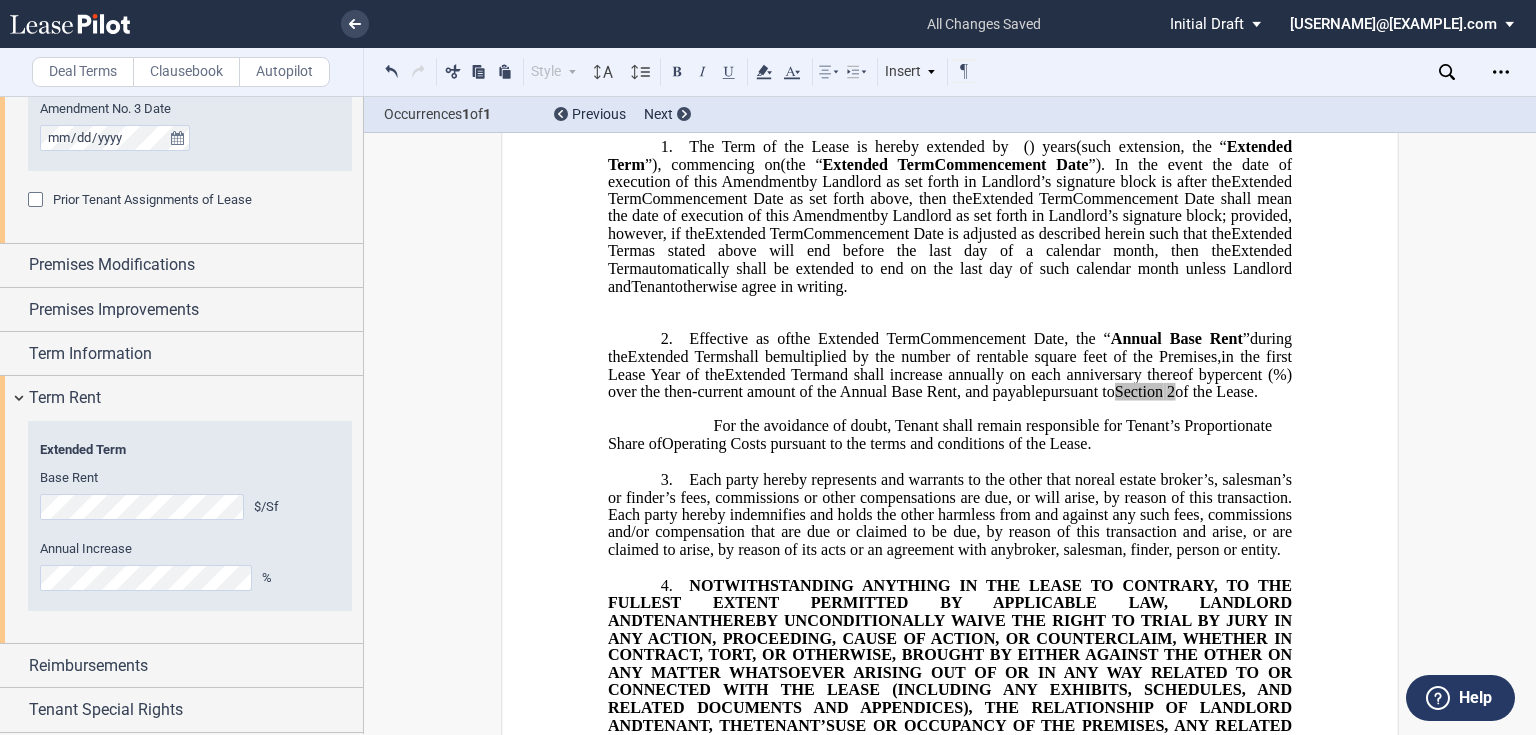 click on "Annual Increase" 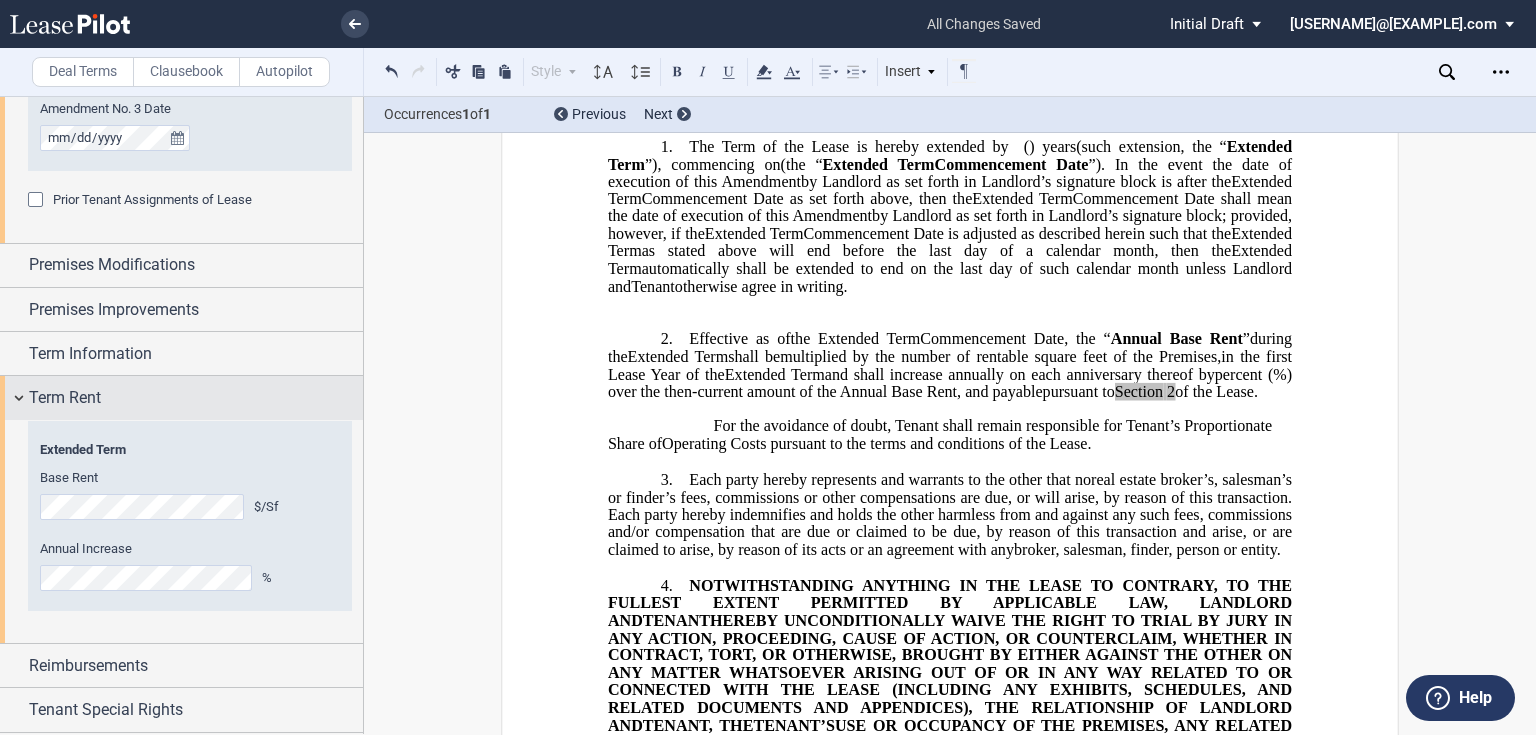 click on "Term Rent" at bounding box center (181, 397) 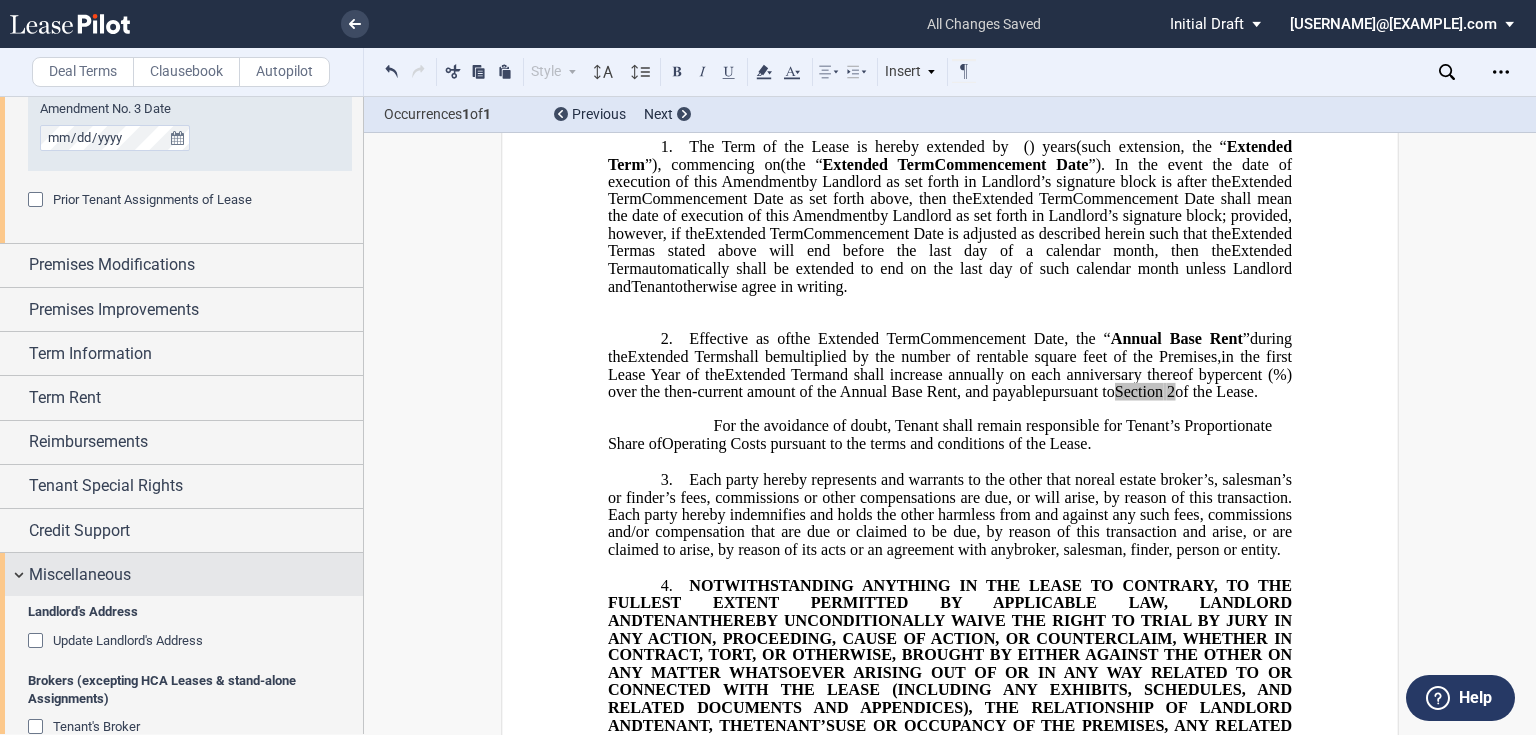 click on "Miscellaneous" at bounding box center (181, 574) 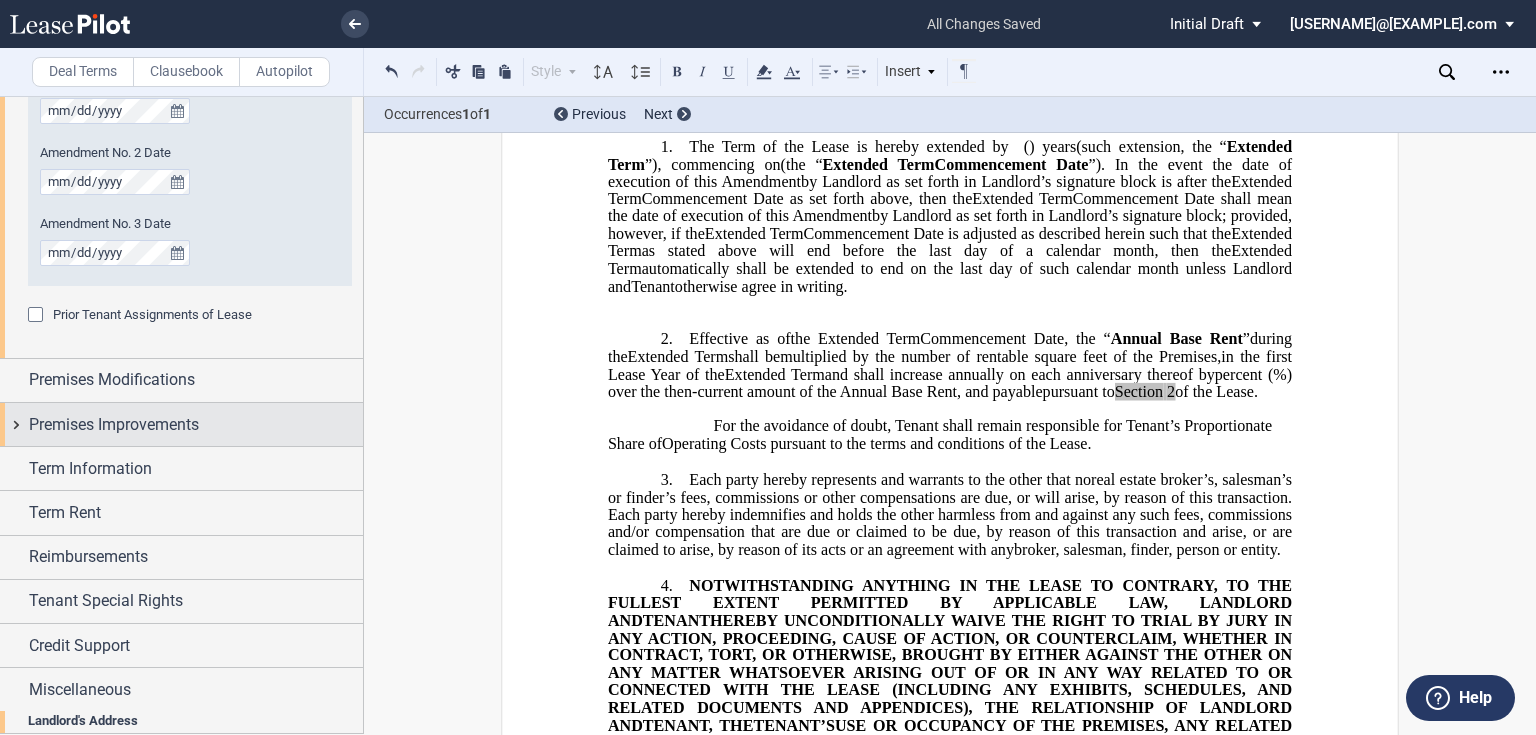 scroll, scrollTop: 500, scrollLeft: 0, axis: vertical 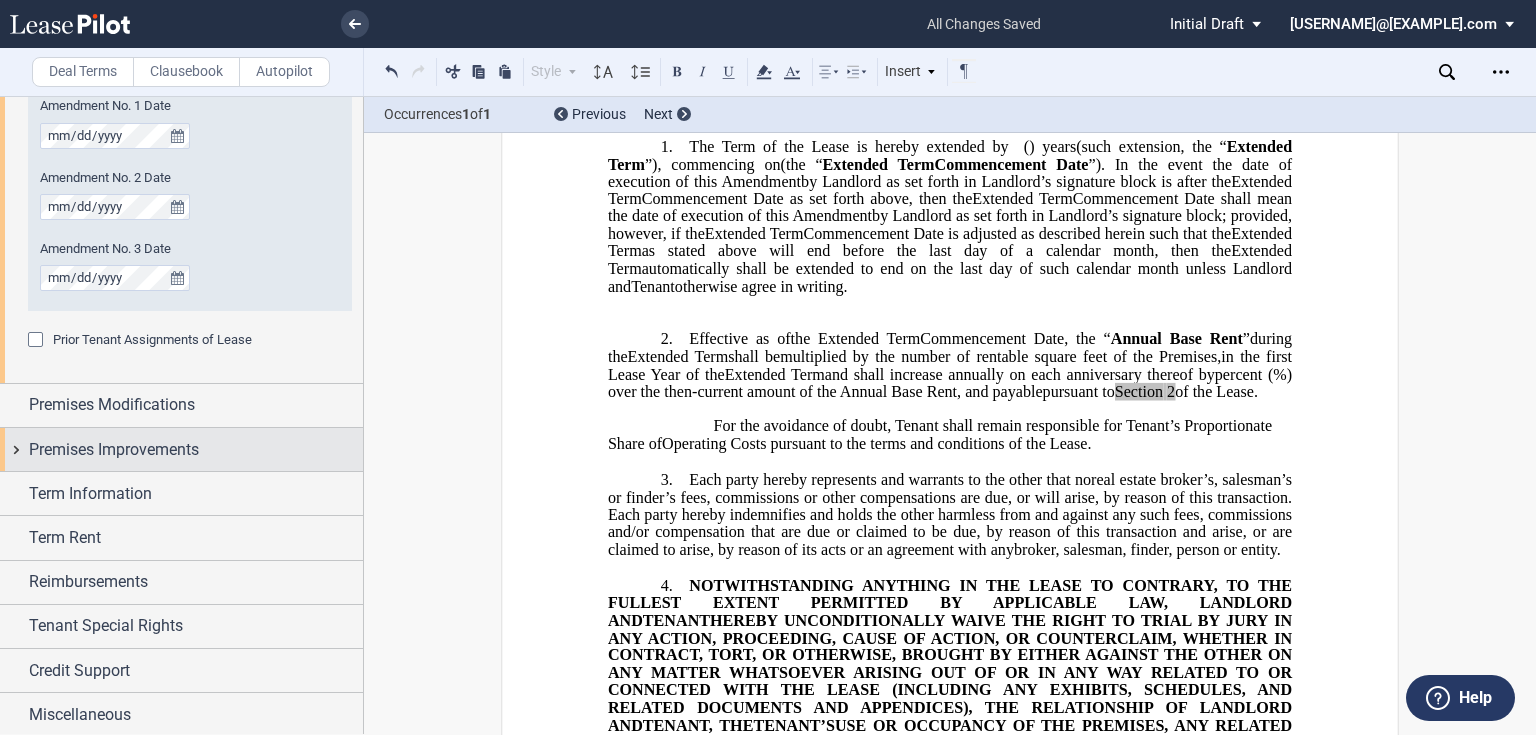 click on "Premises Improvements" at bounding box center [114, 450] 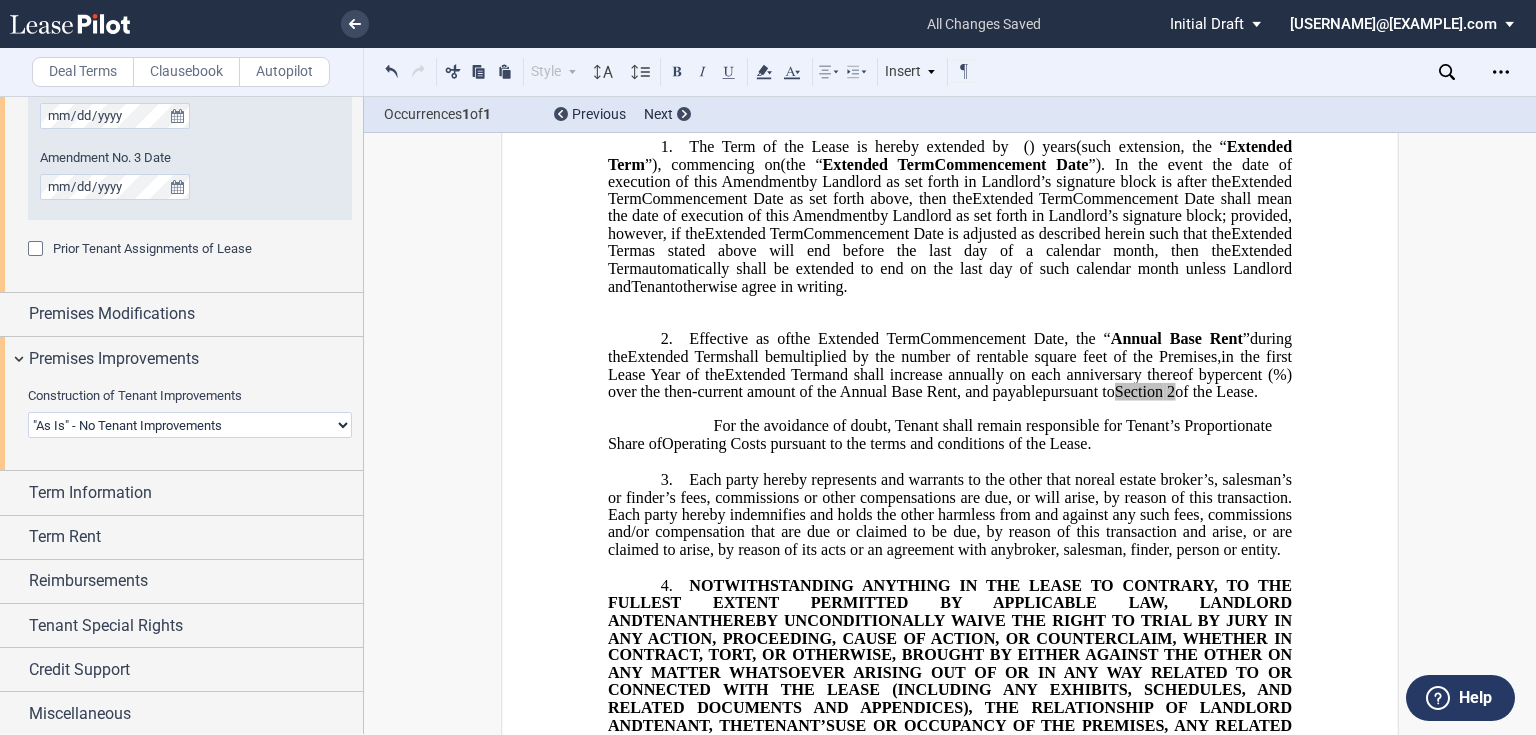 scroll, scrollTop: 0, scrollLeft: 0, axis: both 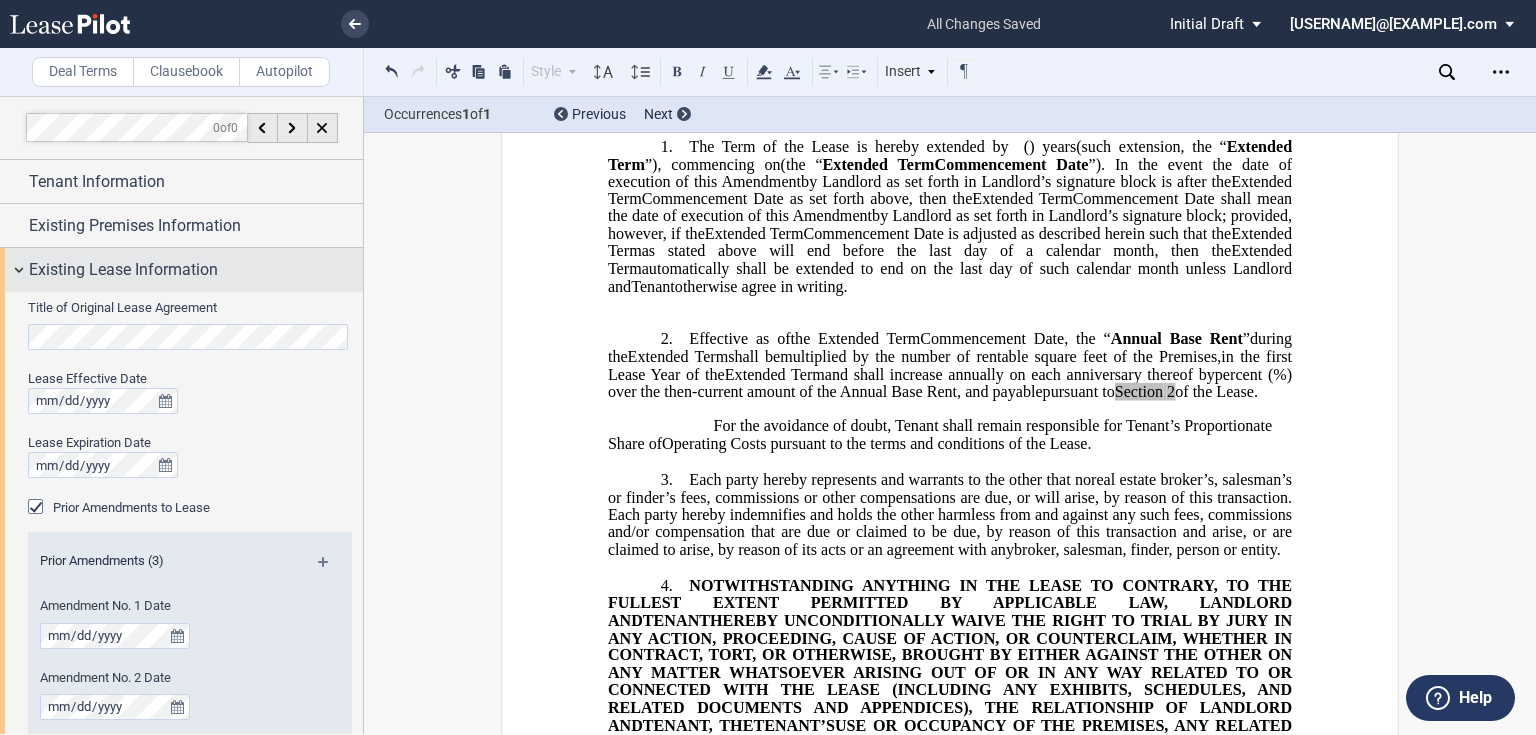 click on "Existing Lease Information" at bounding box center [181, 269] 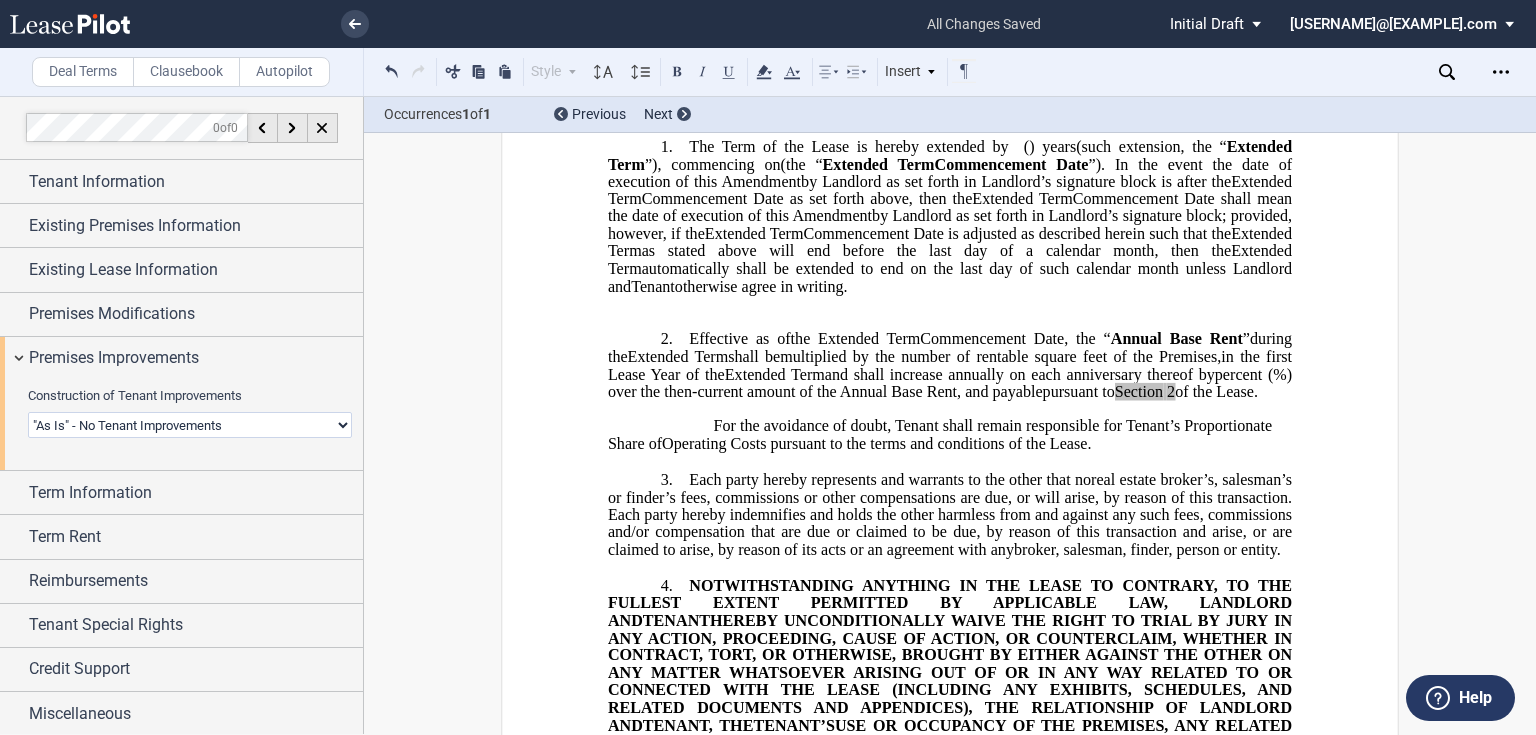 click on "Landlord Constructs Tenant Improvements
Tenant Constructs Tenant Improvements
"As Is" - No Tenant Improvements" at bounding box center (190, 425) 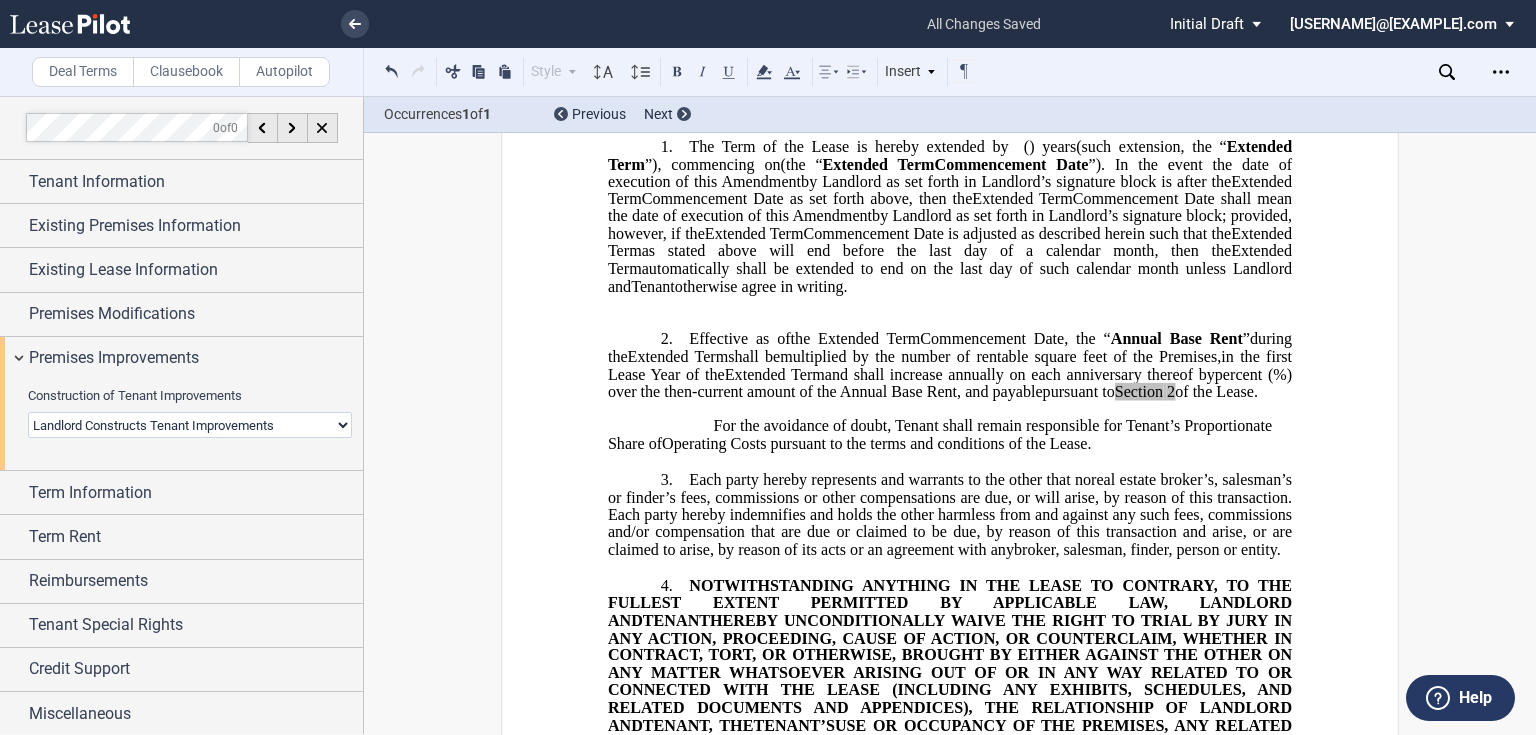 click on "Landlord Constructs Tenant Improvements
Tenant Constructs Tenant Improvements
"As Is" - No Tenant Improvements" at bounding box center (190, 425) 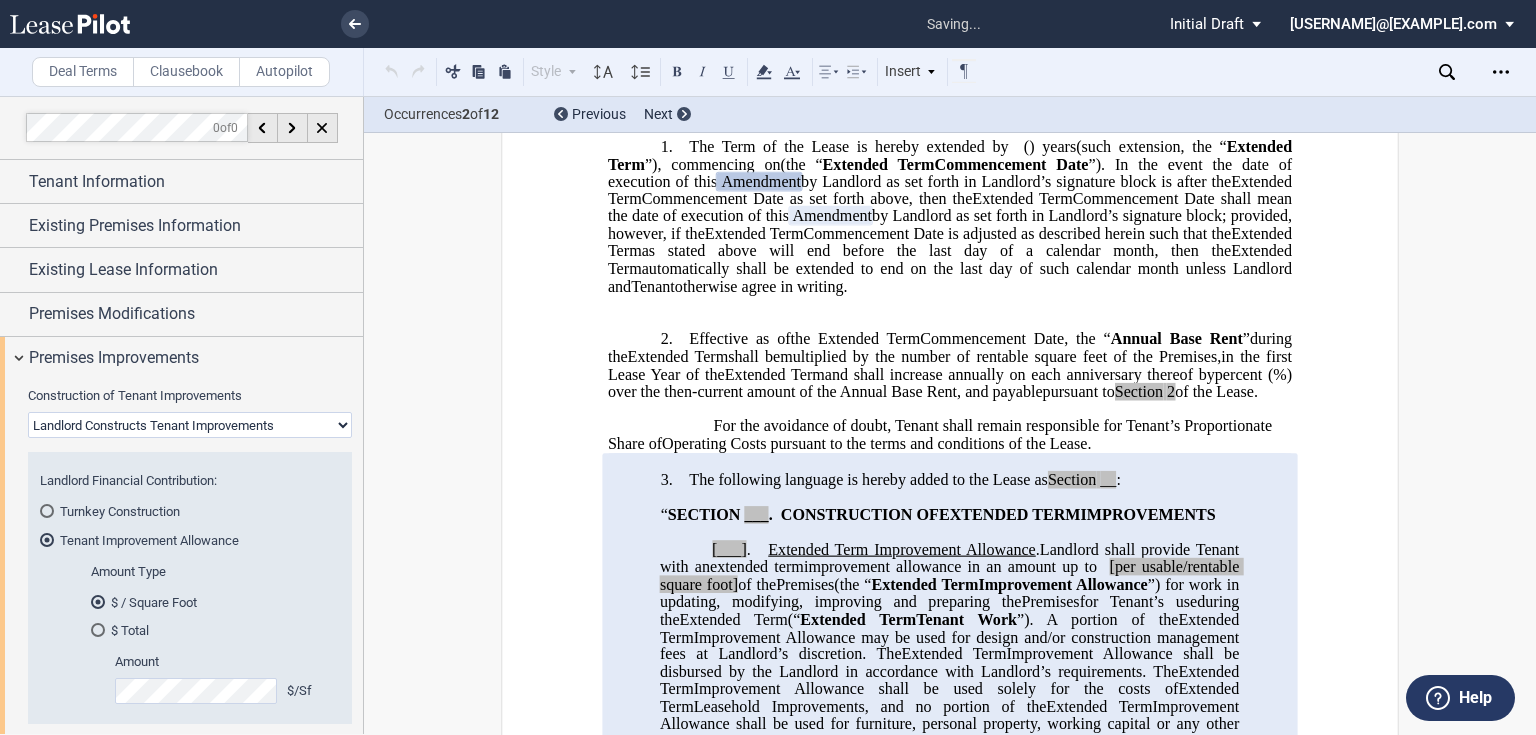 scroll, scrollTop: 80, scrollLeft: 0, axis: vertical 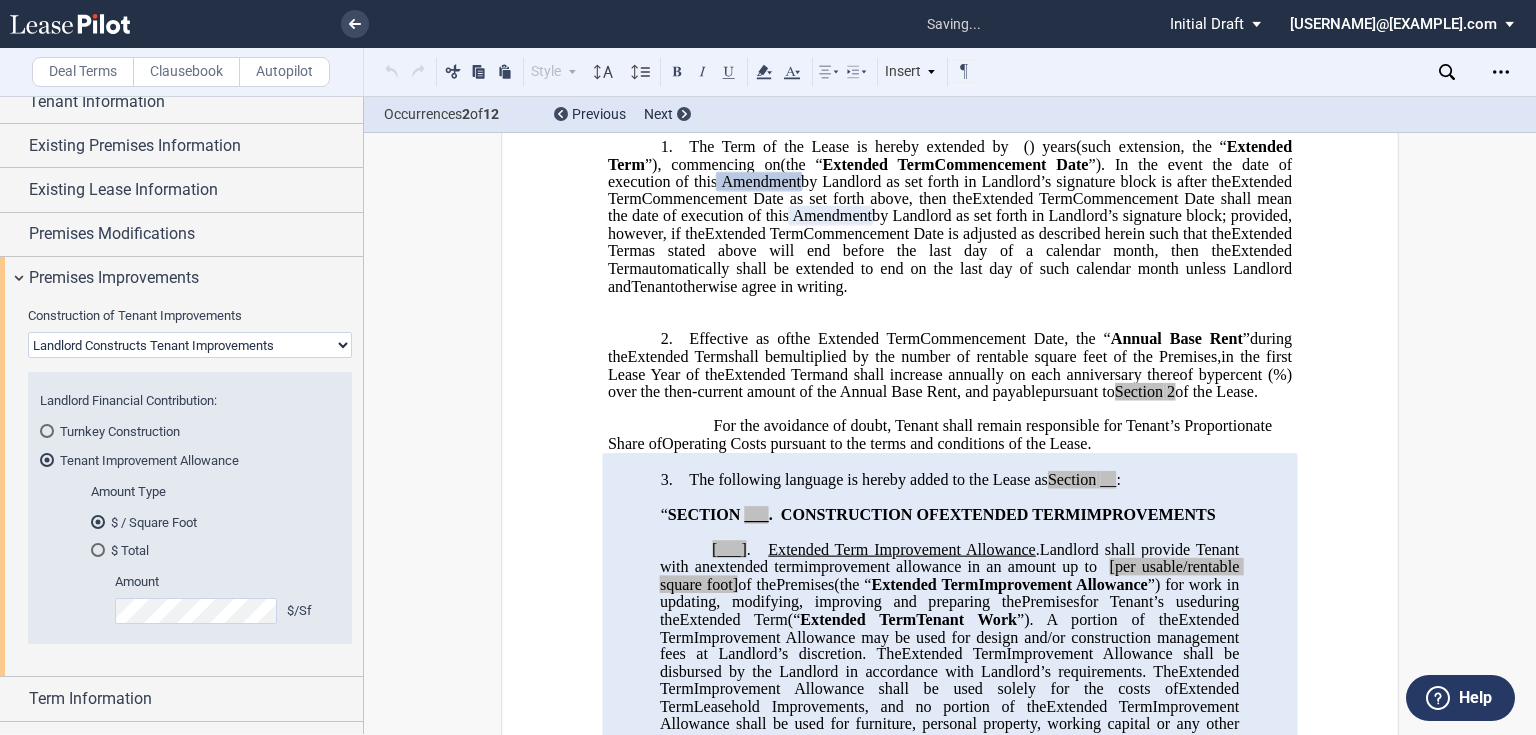 click at bounding box center (98, 550) 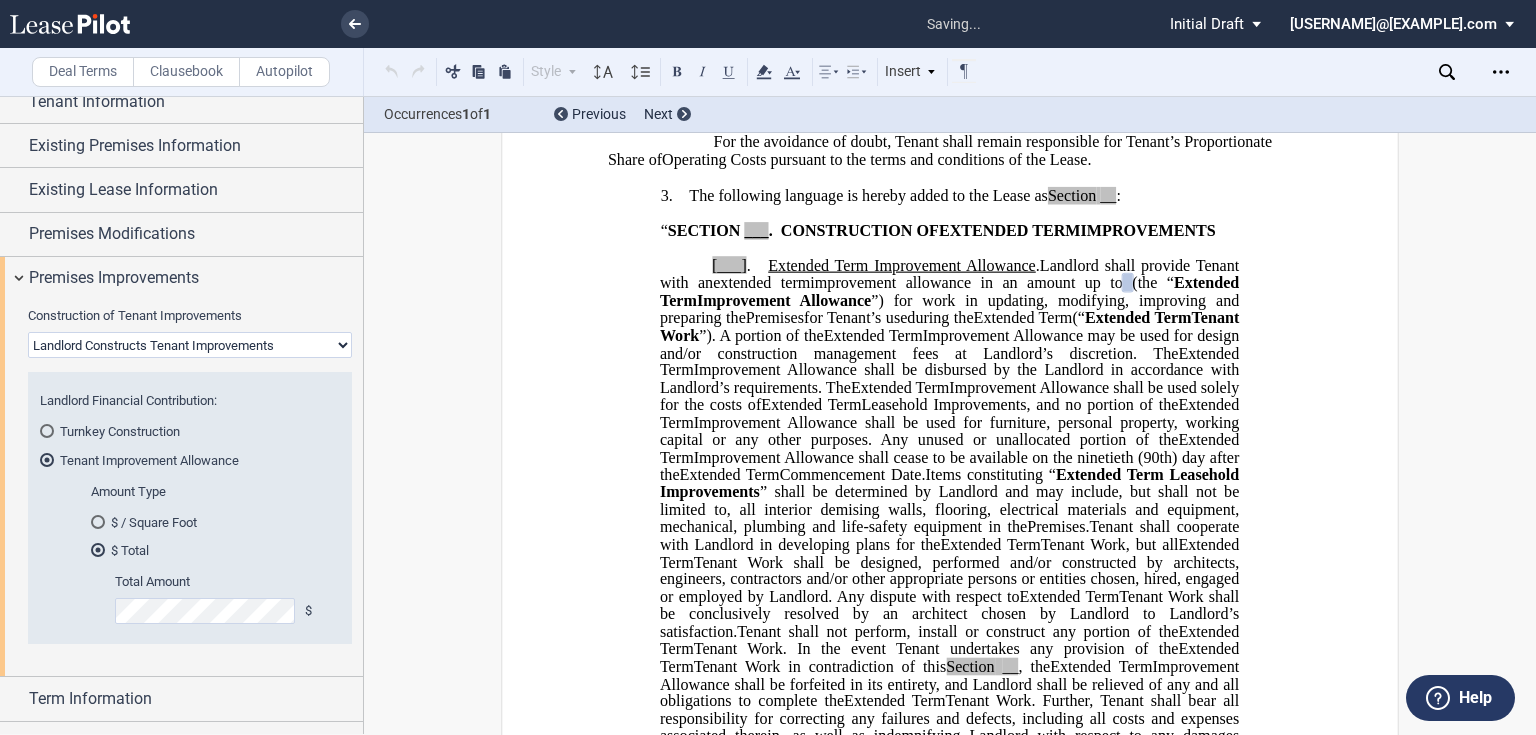 scroll, scrollTop: 780, scrollLeft: 0, axis: vertical 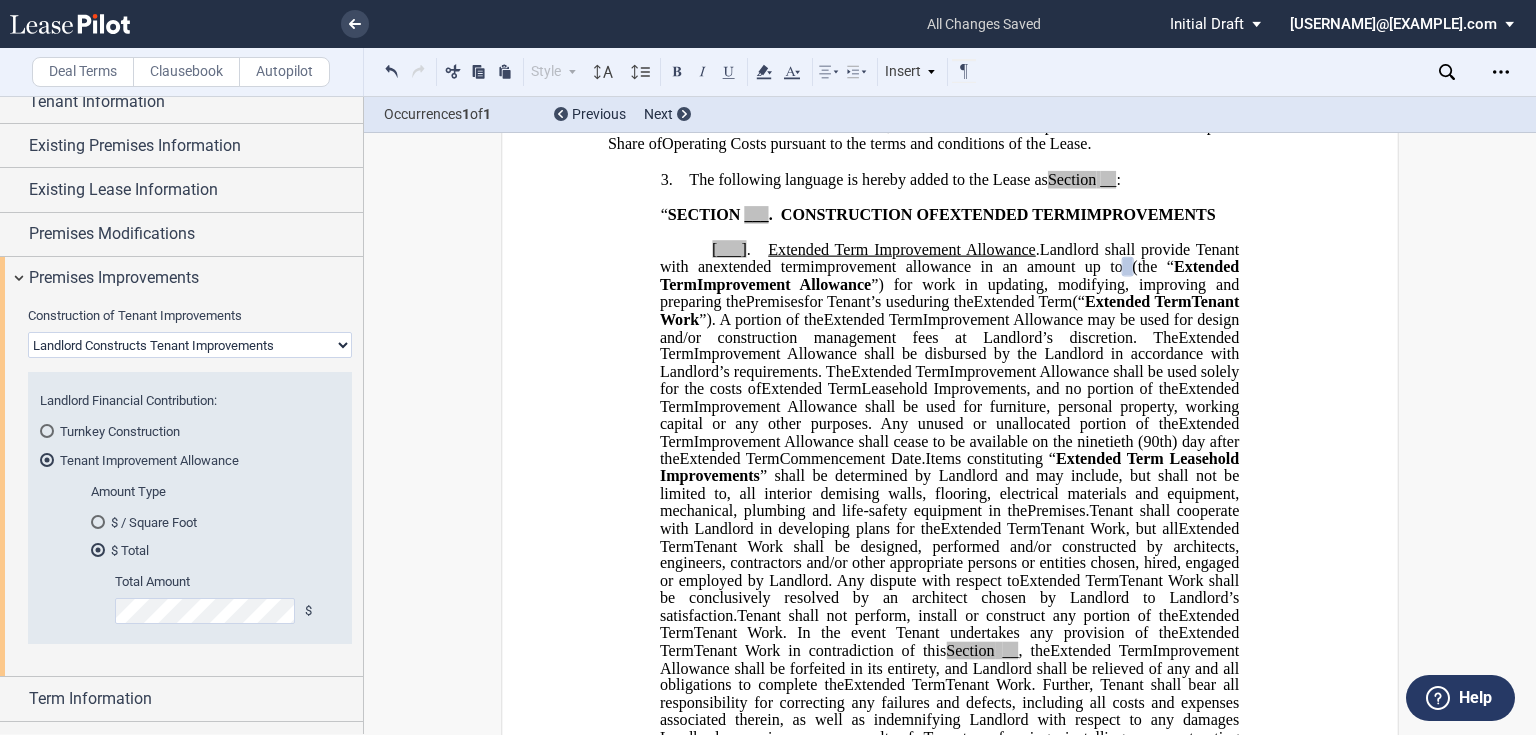 click on "Landlord Constructs Tenant Improvements
Tenant Constructs Tenant Improvements
"As Is" - No Tenant Improvements" at bounding box center [190, 345] 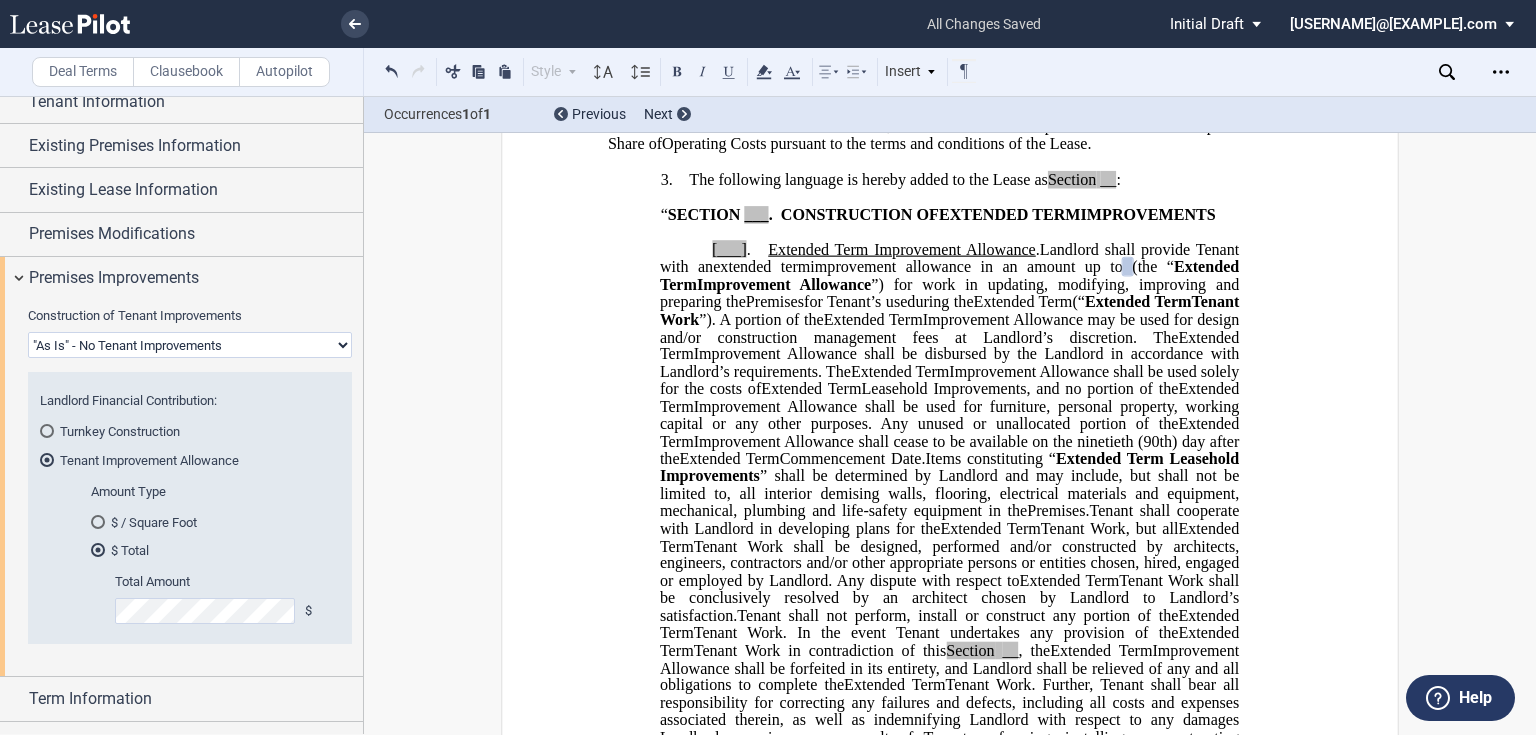 click on "Landlord Constructs Tenant Improvements
Tenant Constructs Tenant Improvements
"As Is" - No Tenant Improvements" at bounding box center (190, 345) 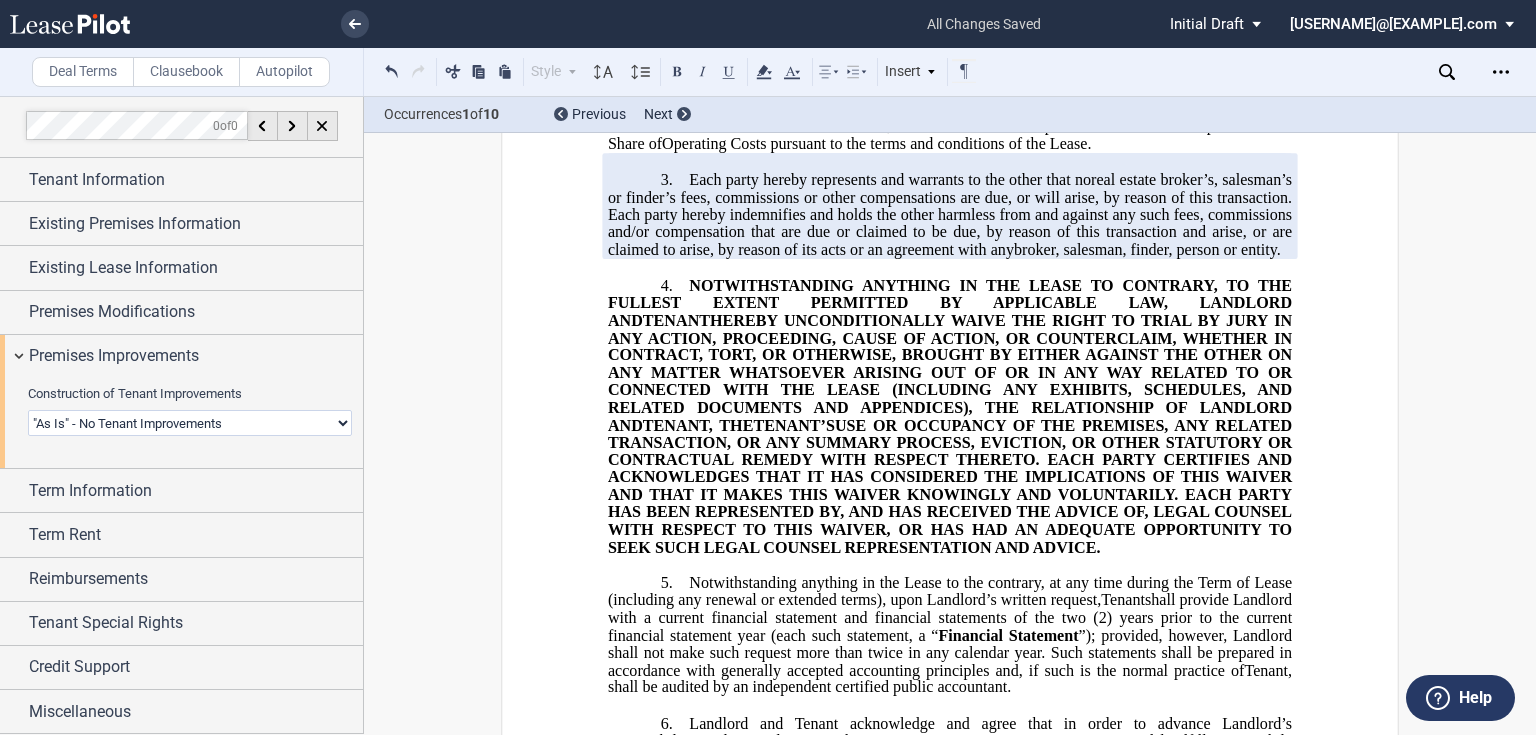 scroll, scrollTop: 0, scrollLeft: 0, axis: both 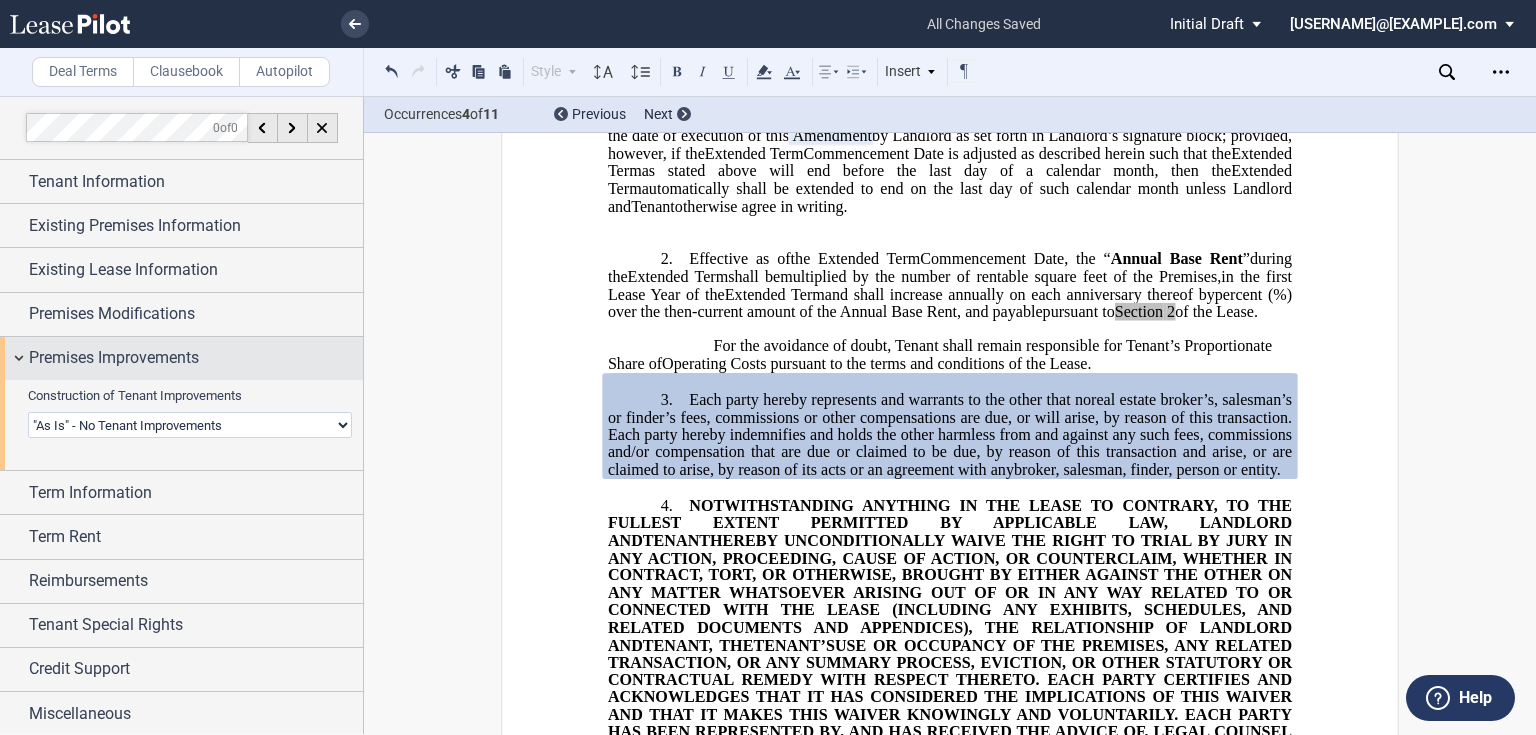 click on "Premises Improvements" at bounding box center (114, 358) 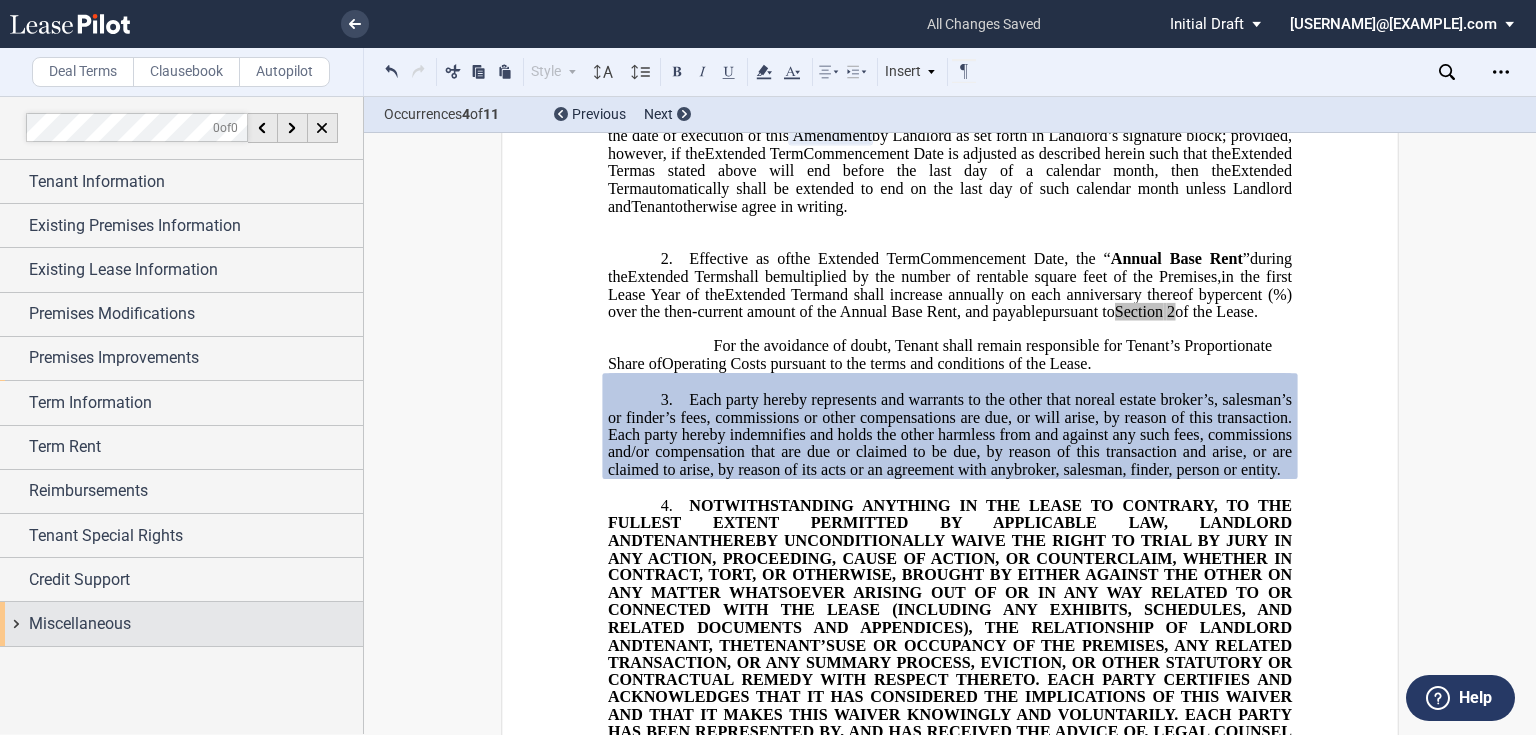 click on "Miscellaneous" at bounding box center (80, 624) 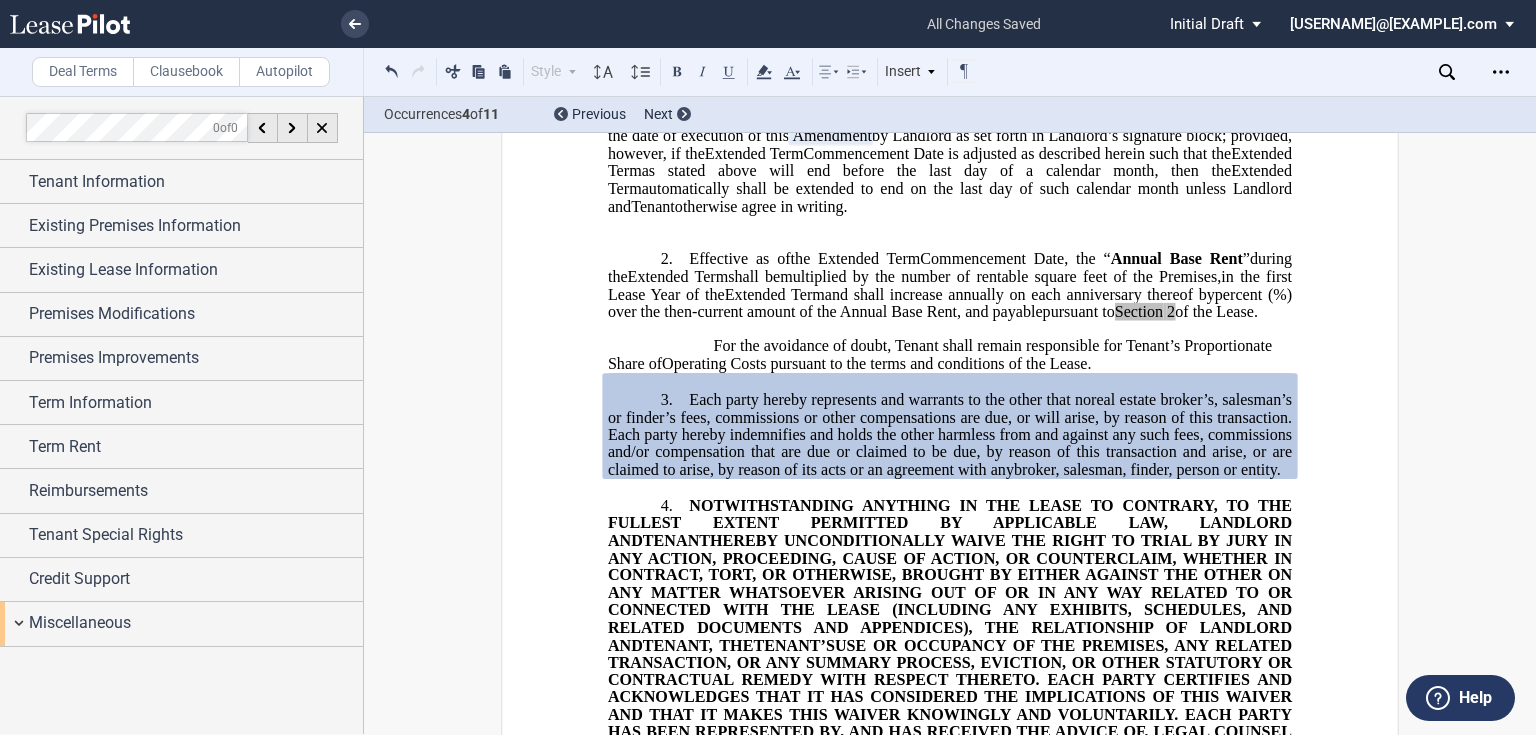 scroll, scrollTop: 480, scrollLeft: 0, axis: vertical 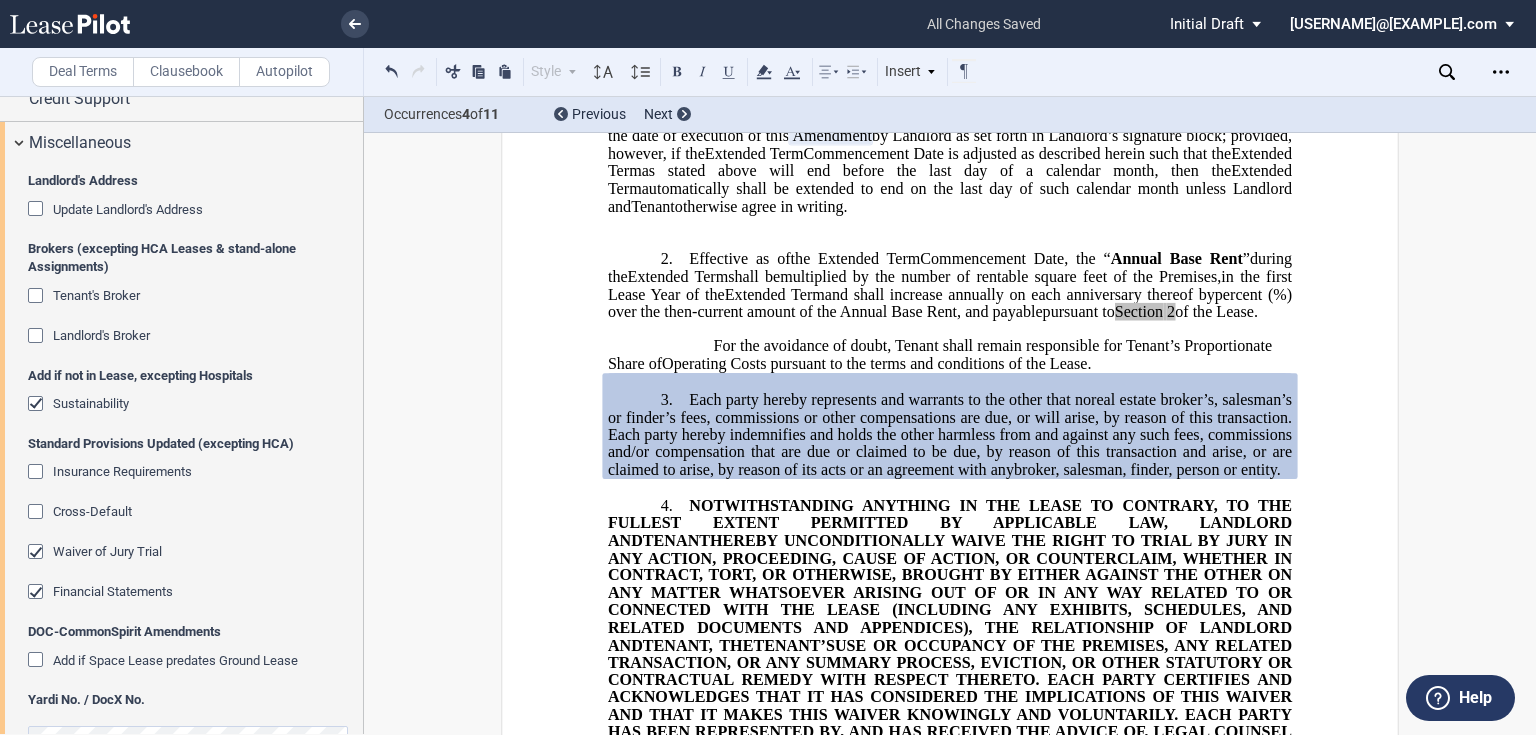 drag, startPoint x: 36, startPoint y: 293, endPoint x: 36, endPoint y: 308, distance: 15 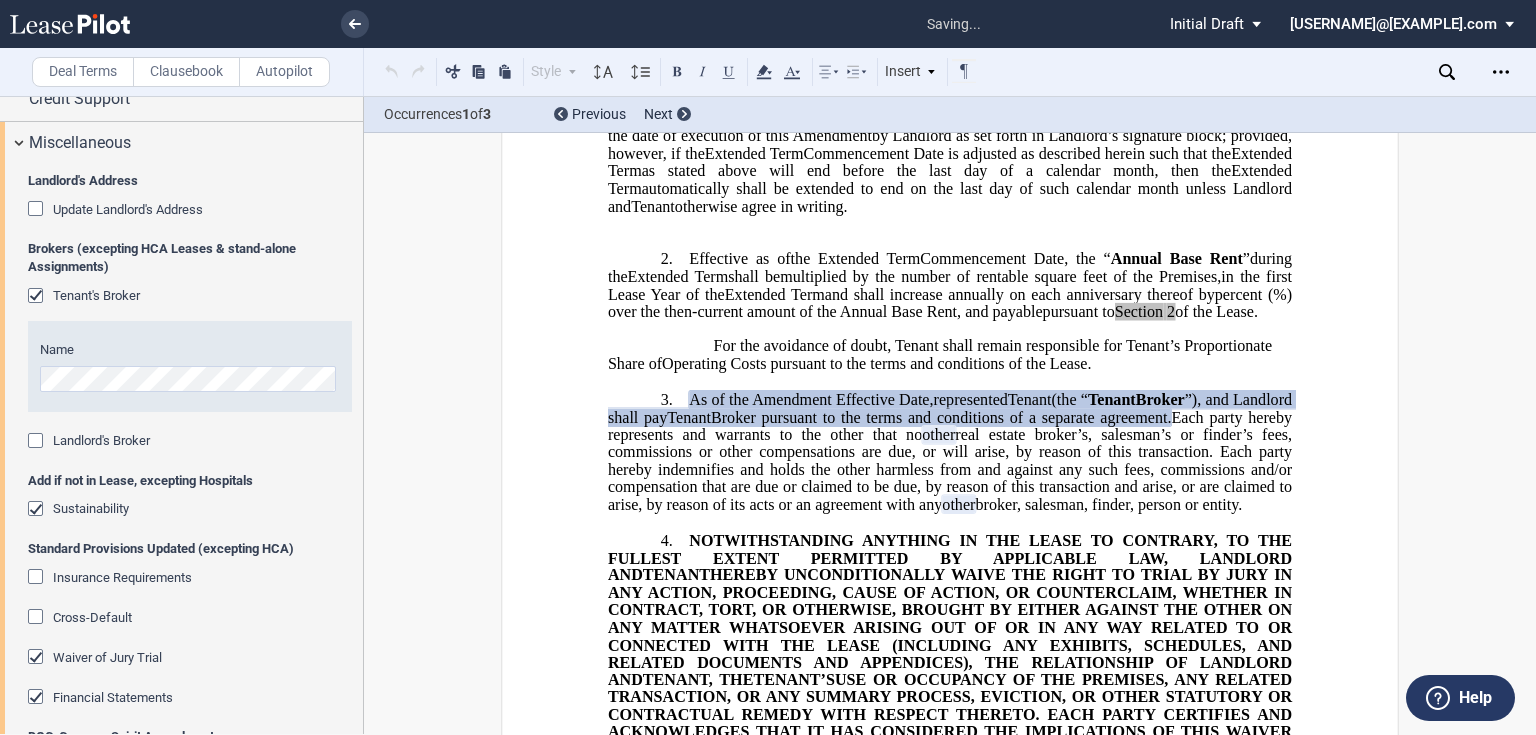 click at bounding box center (38, 443) 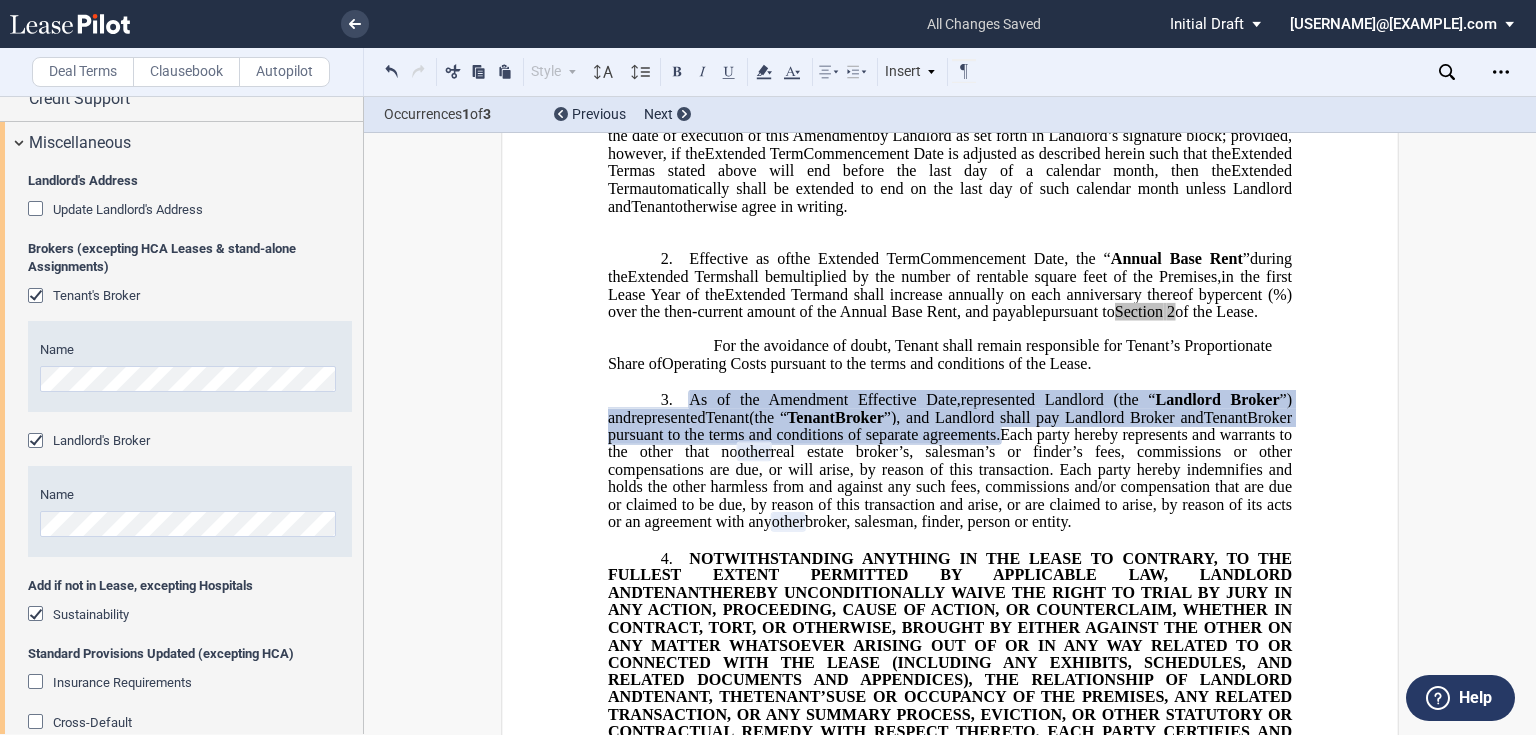 drag, startPoint x: 34, startPoint y: 290, endPoint x: 37, endPoint y: 321, distance: 31.144823 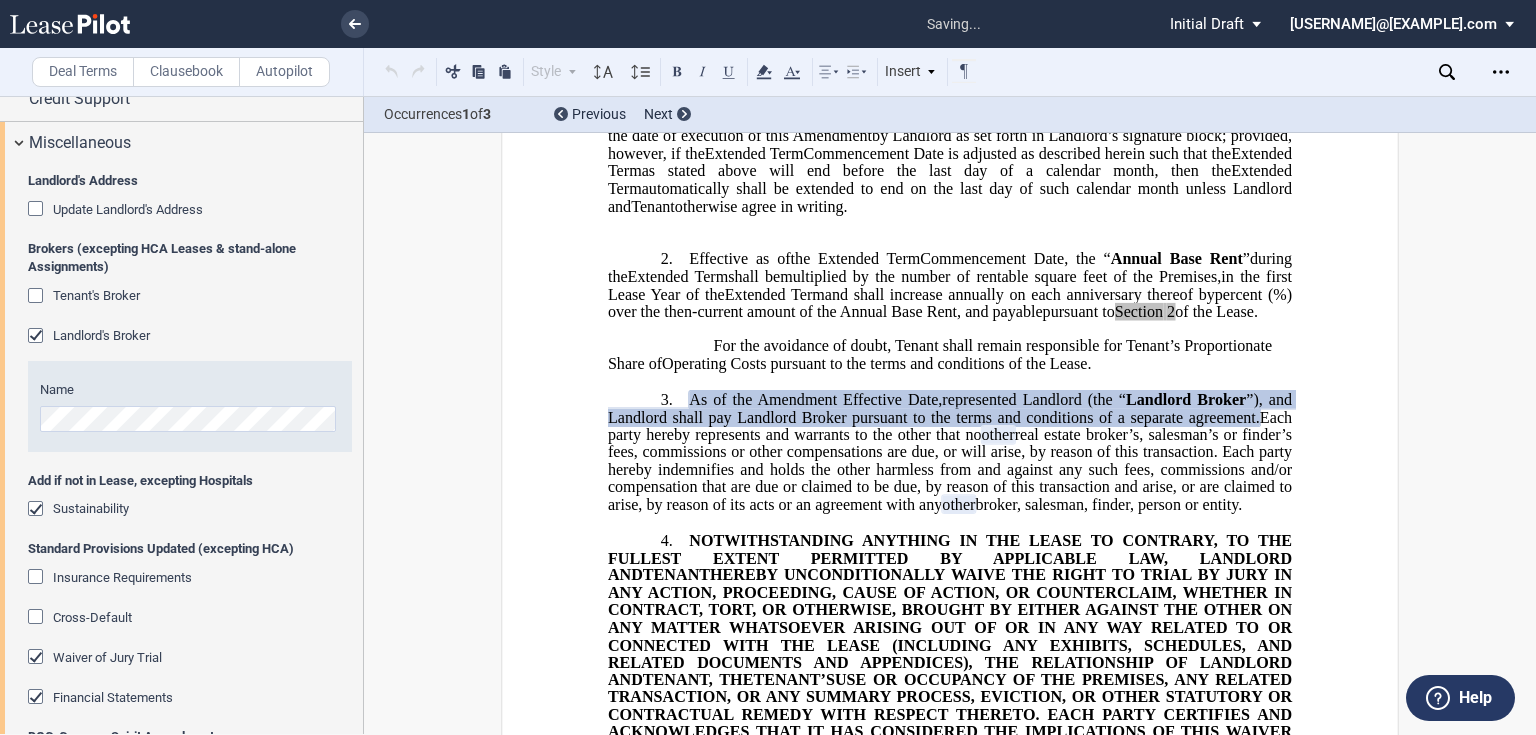 click at bounding box center (38, 338) 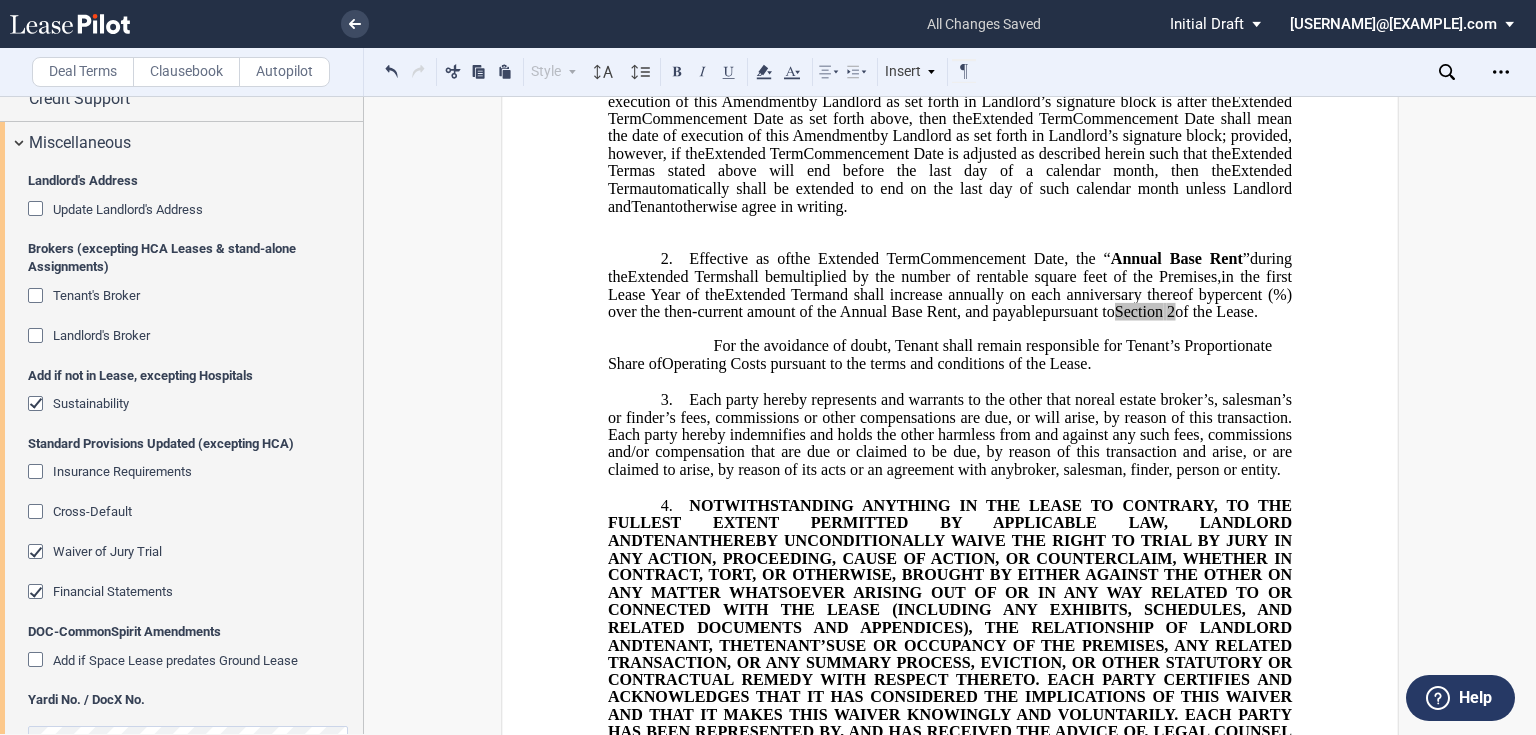 click 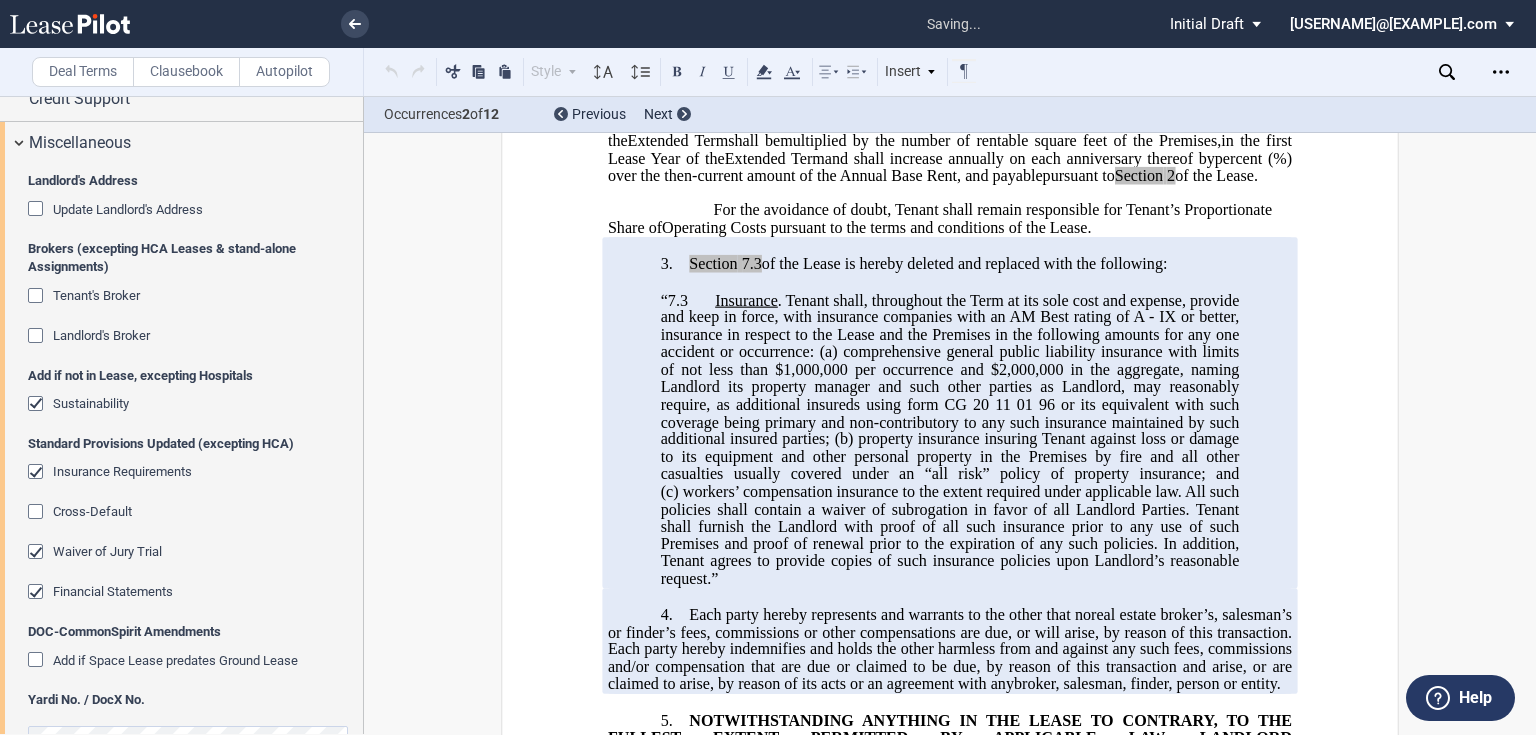 scroll, scrollTop: 720, scrollLeft: 0, axis: vertical 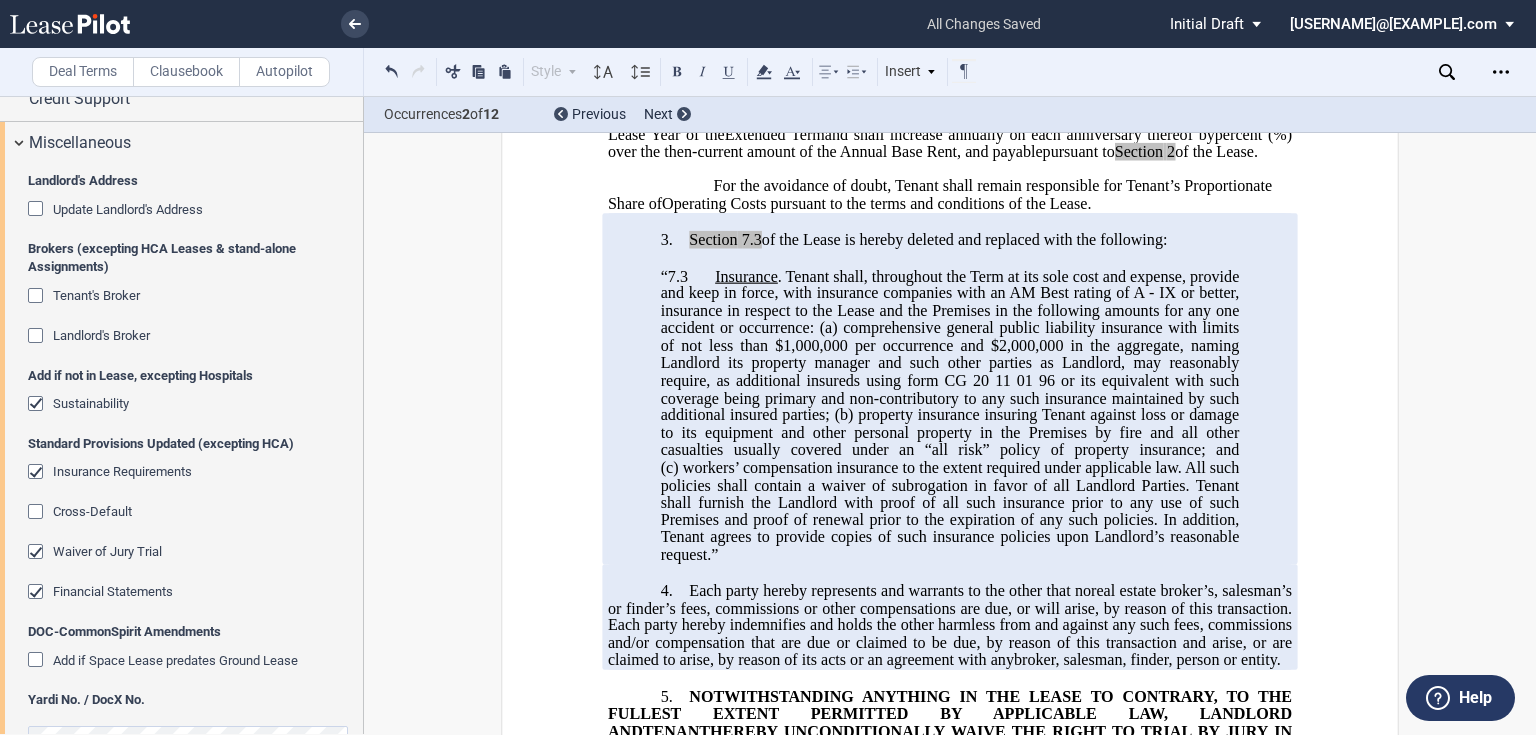 click 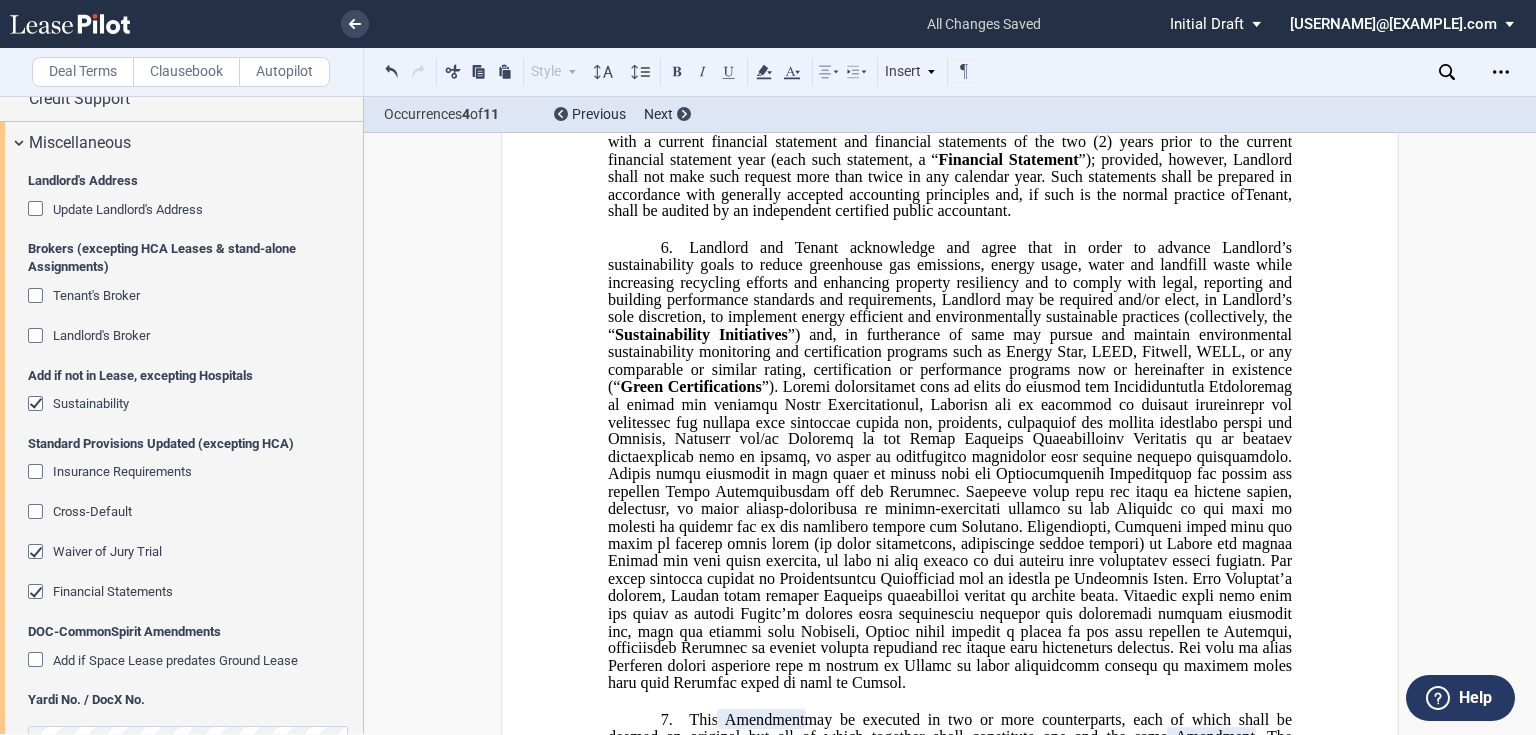 scroll, scrollTop: 1280, scrollLeft: 0, axis: vertical 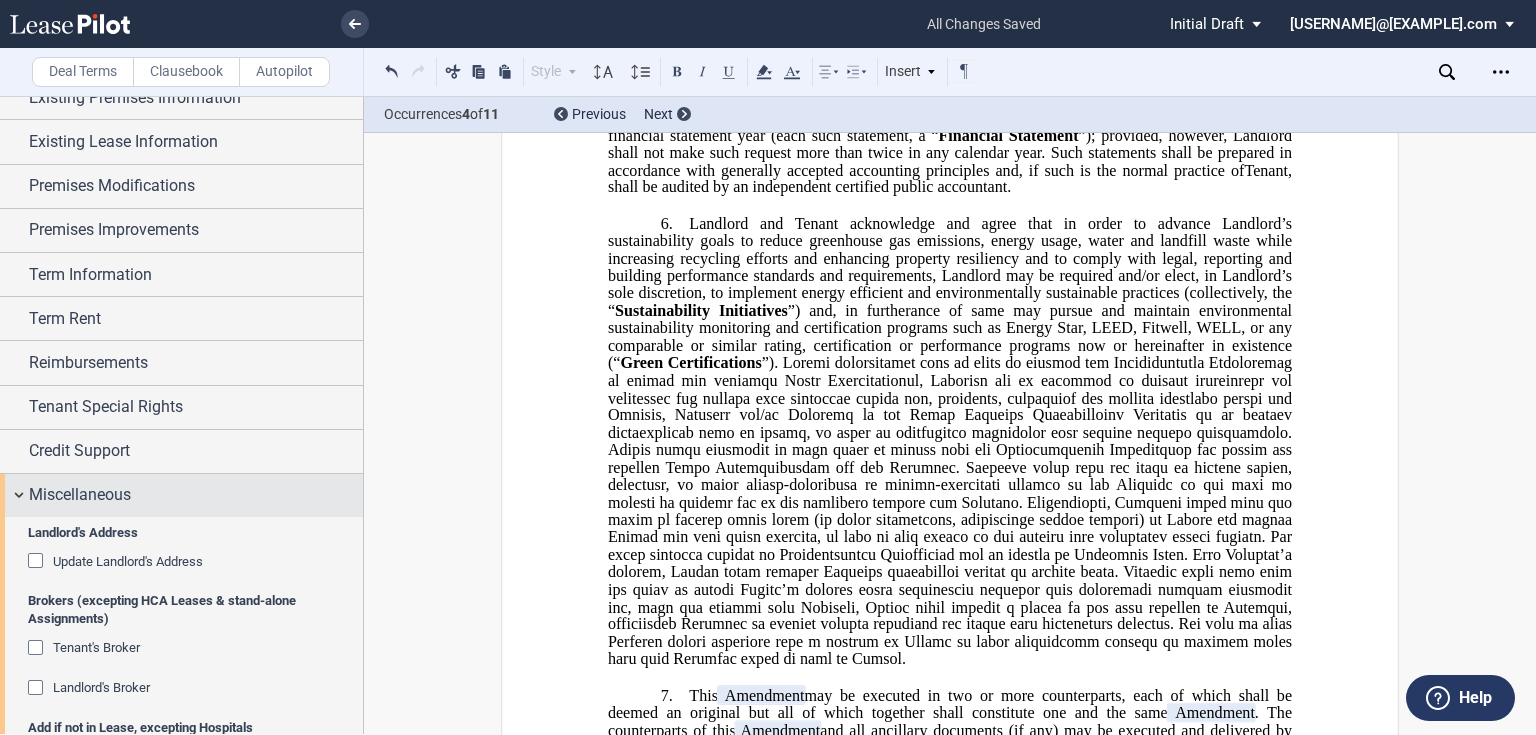 click on "Miscellaneous" at bounding box center (80, 495) 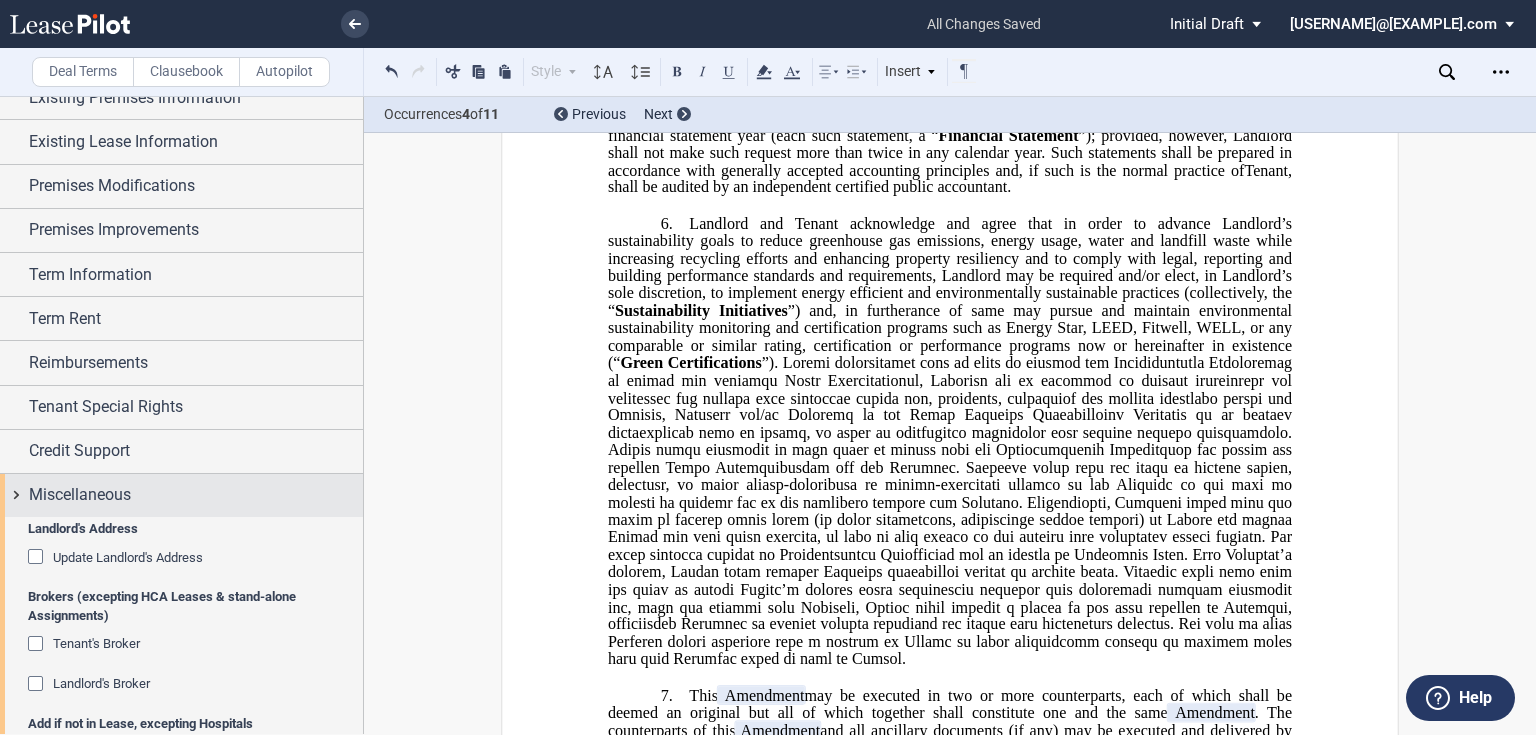 scroll, scrollTop: 0, scrollLeft: 0, axis: both 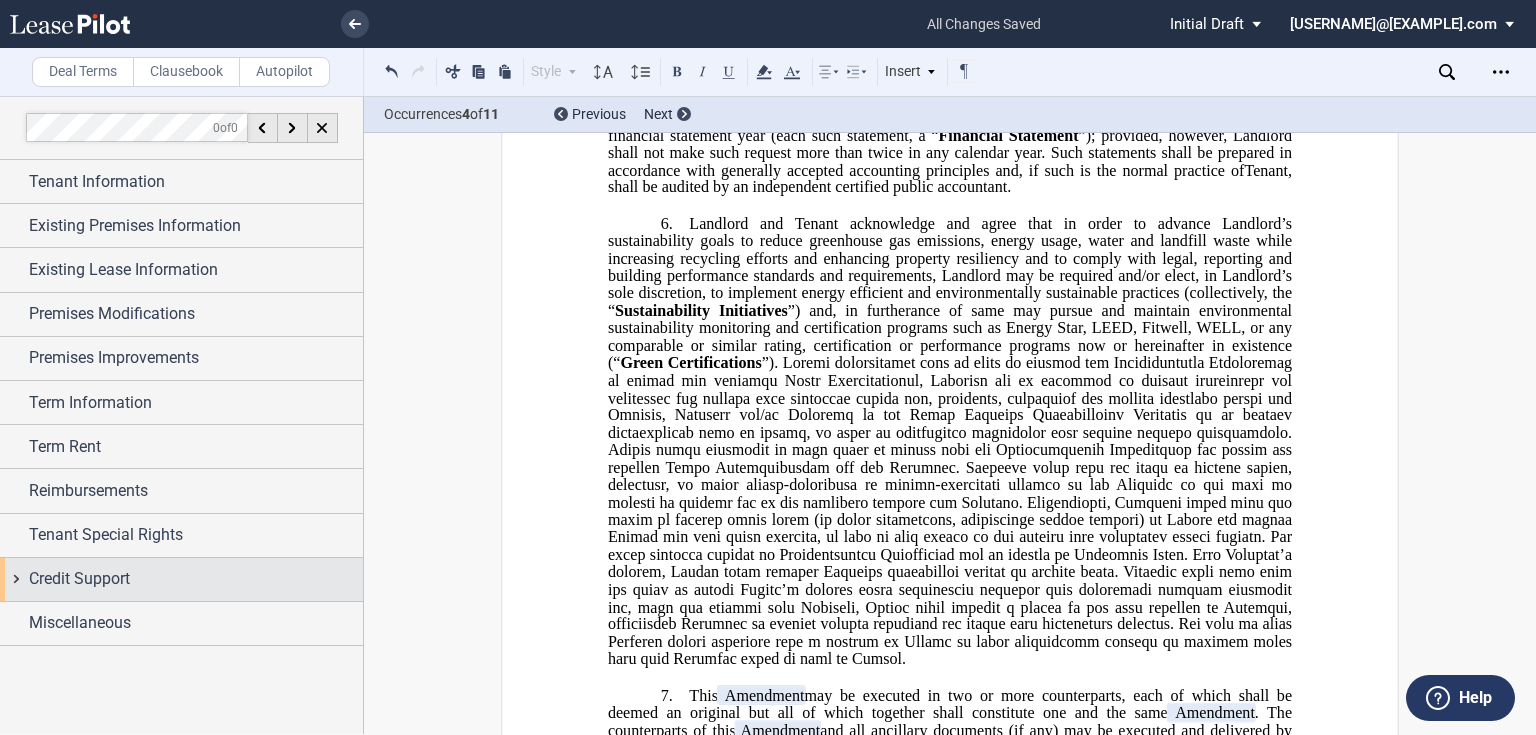 click on "Credit Support" at bounding box center (79, 579) 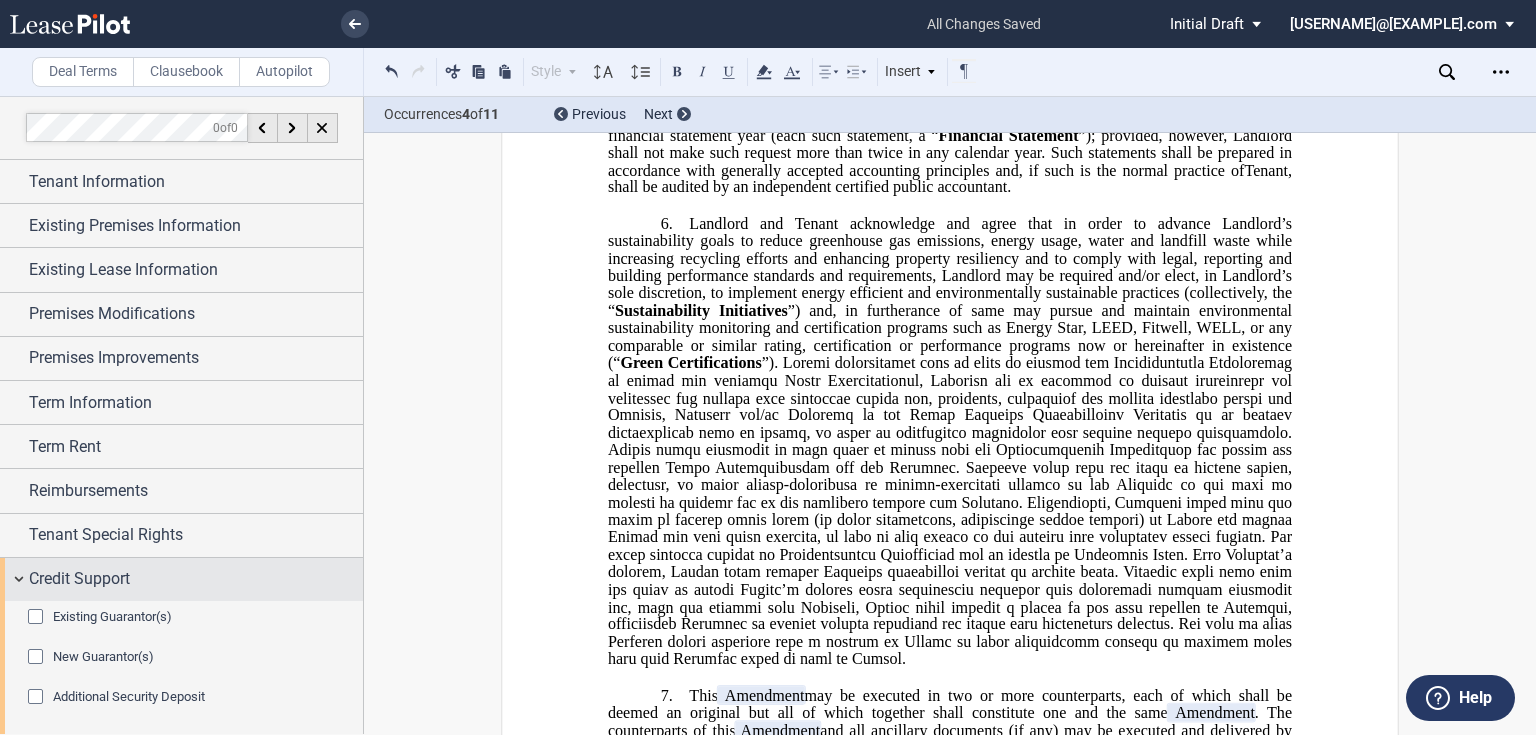 click on "Credit Support" at bounding box center [79, 579] 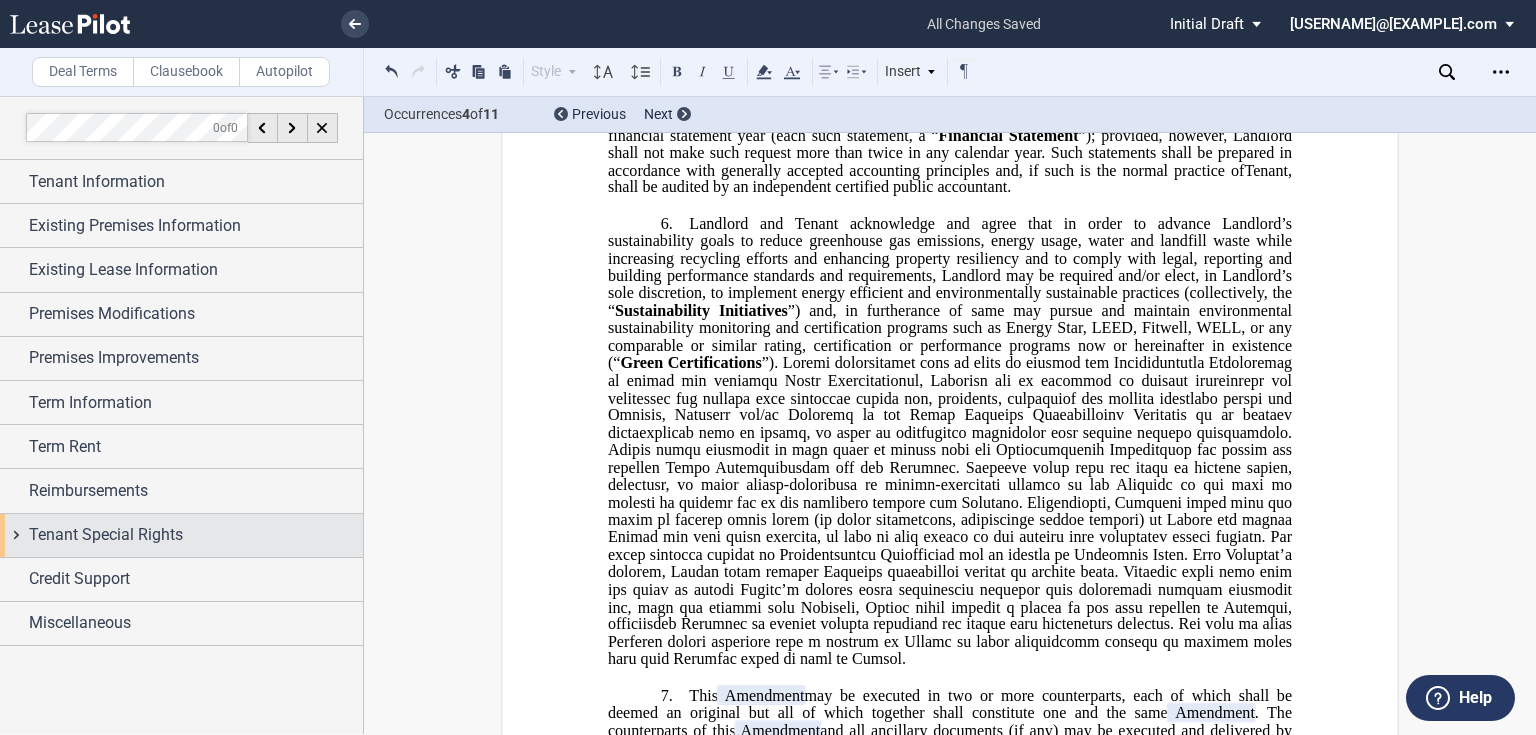 click on "Tenant Special Rights" at bounding box center (106, 535) 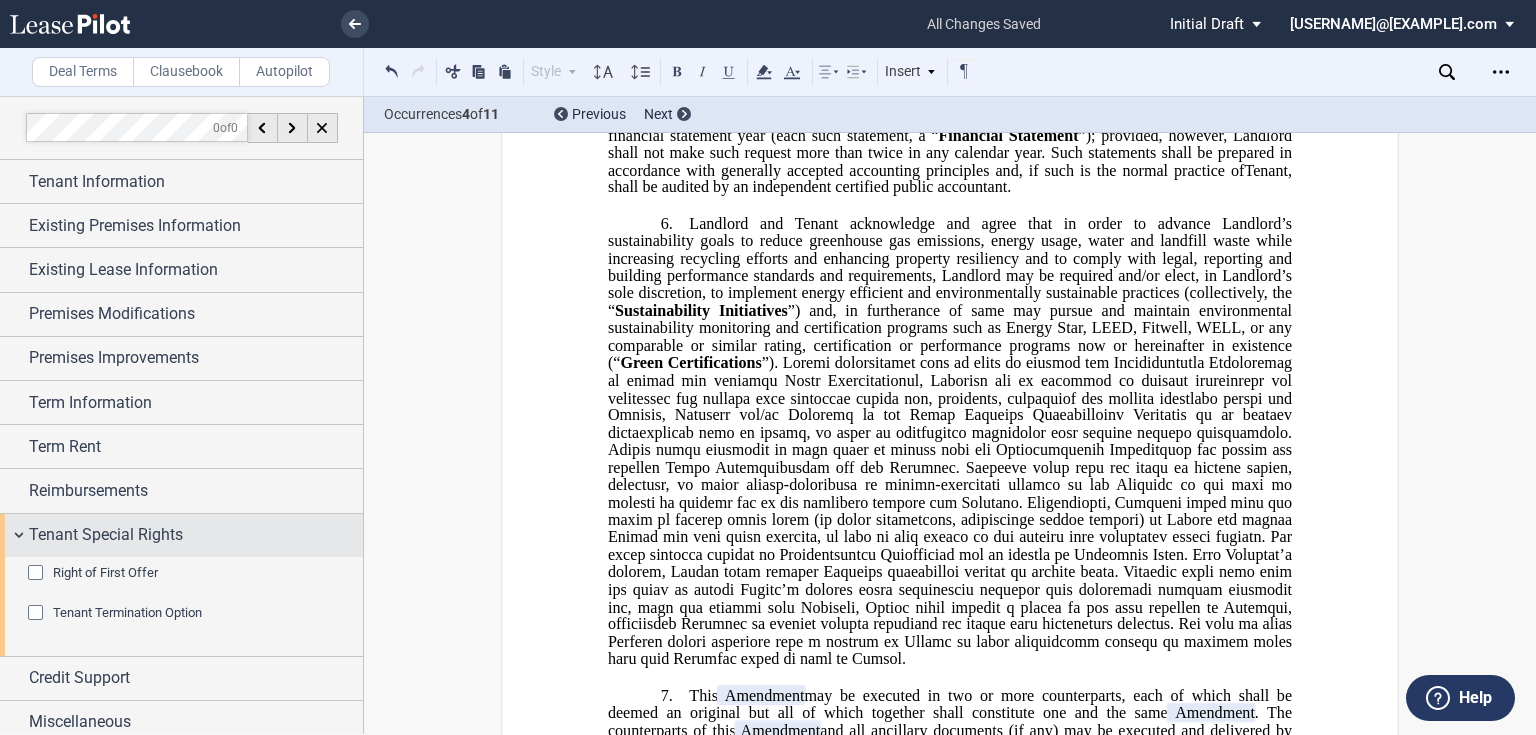 click on "Tenant Special Rights" at bounding box center (106, 535) 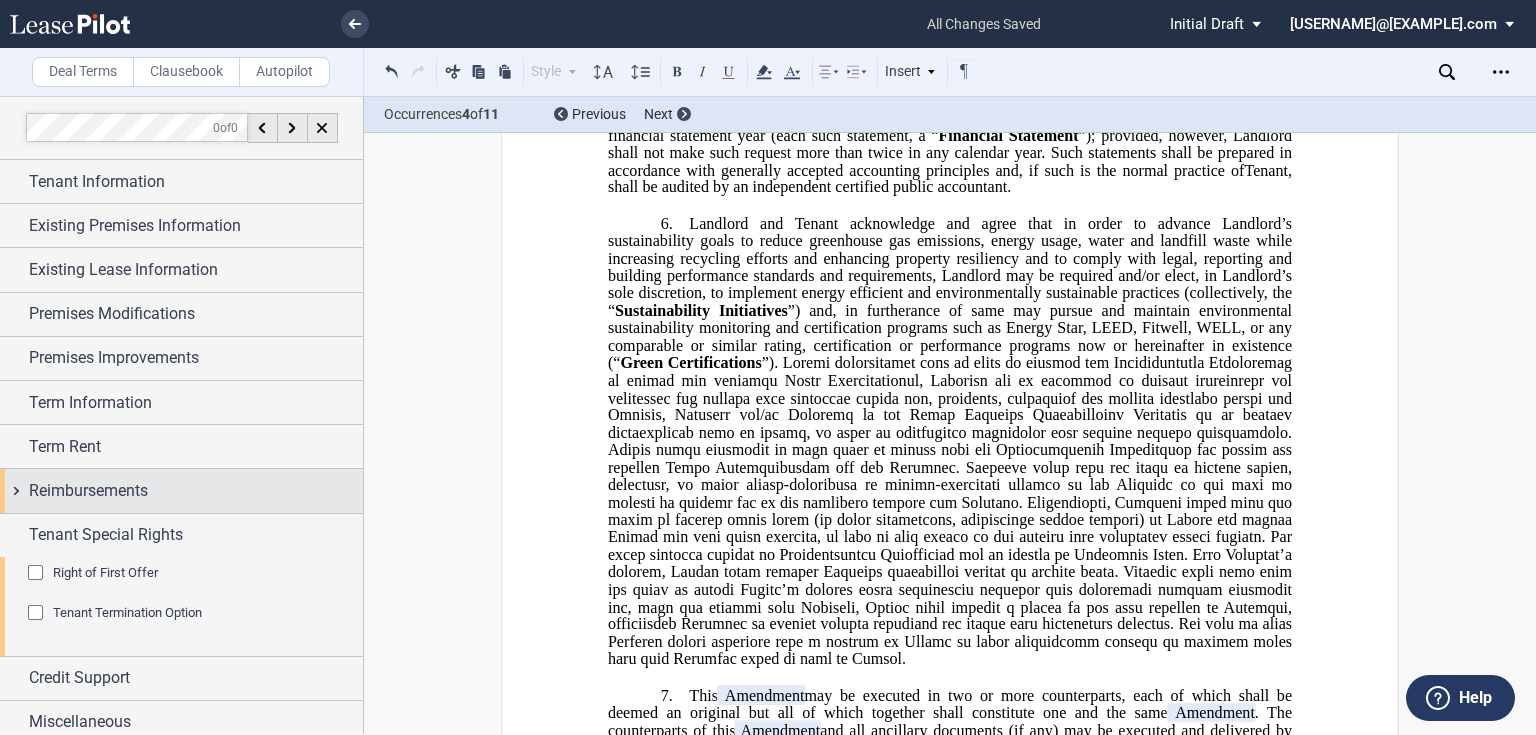 click on "Reimbursements" at bounding box center [88, 491] 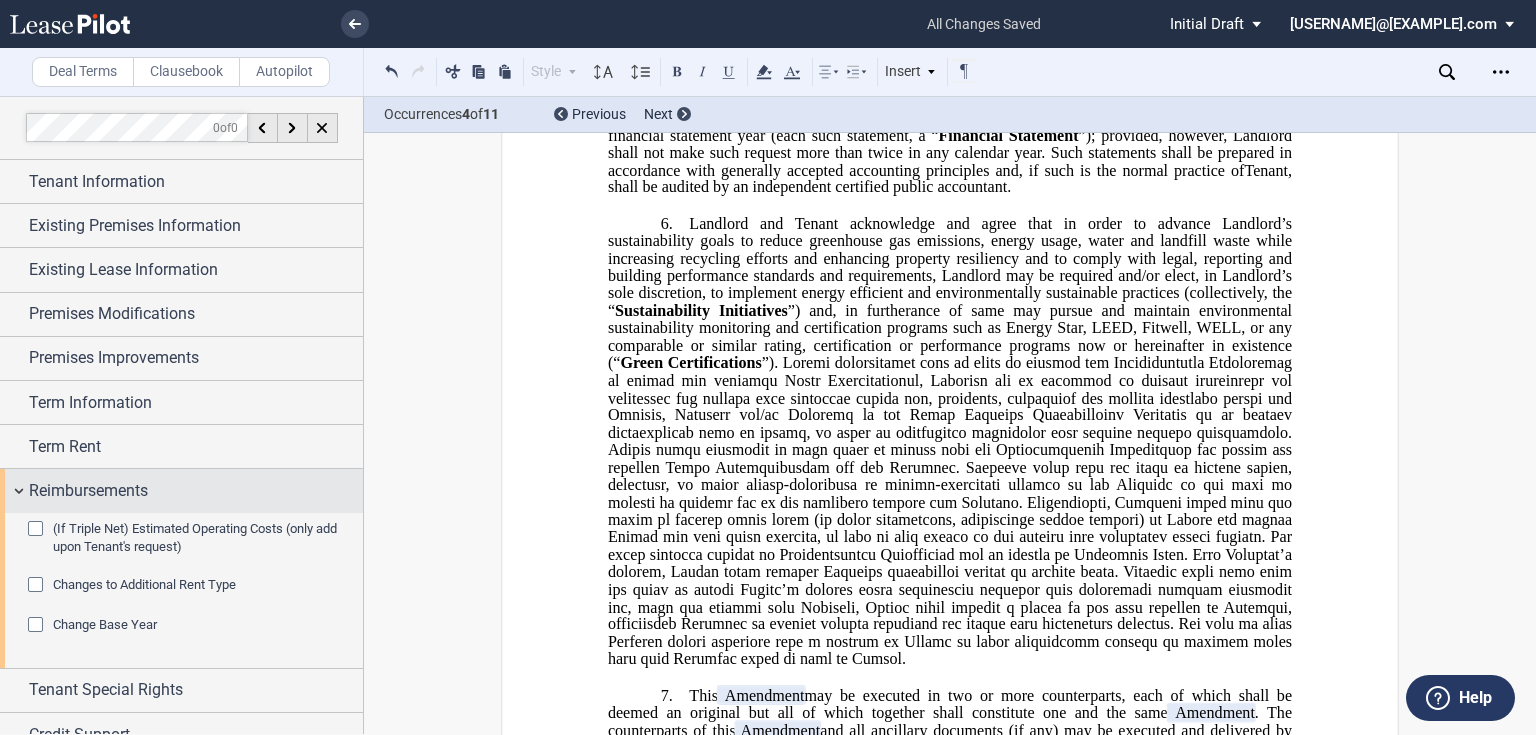 click on "Reimbursements" at bounding box center (88, 491) 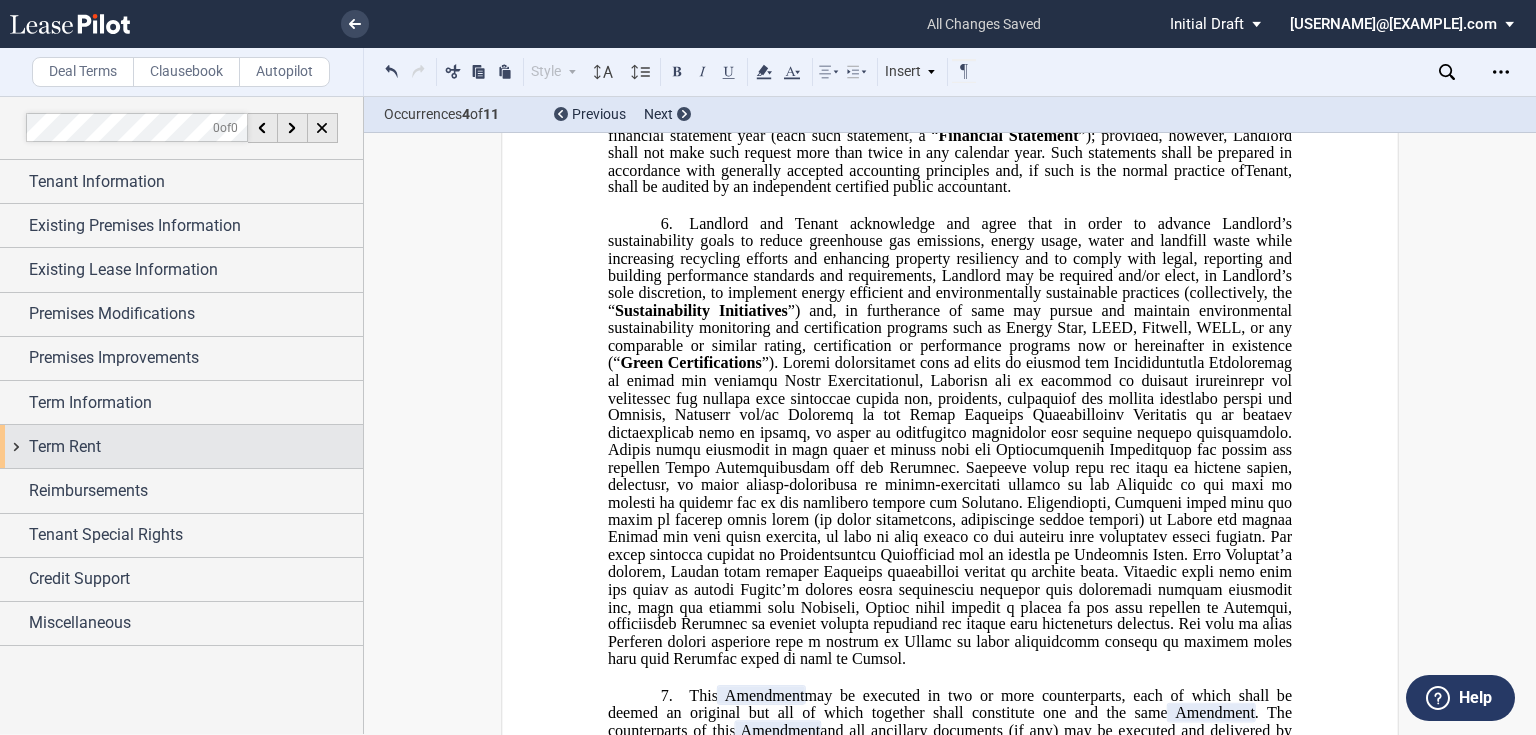 click on "Term Rent" at bounding box center (196, 447) 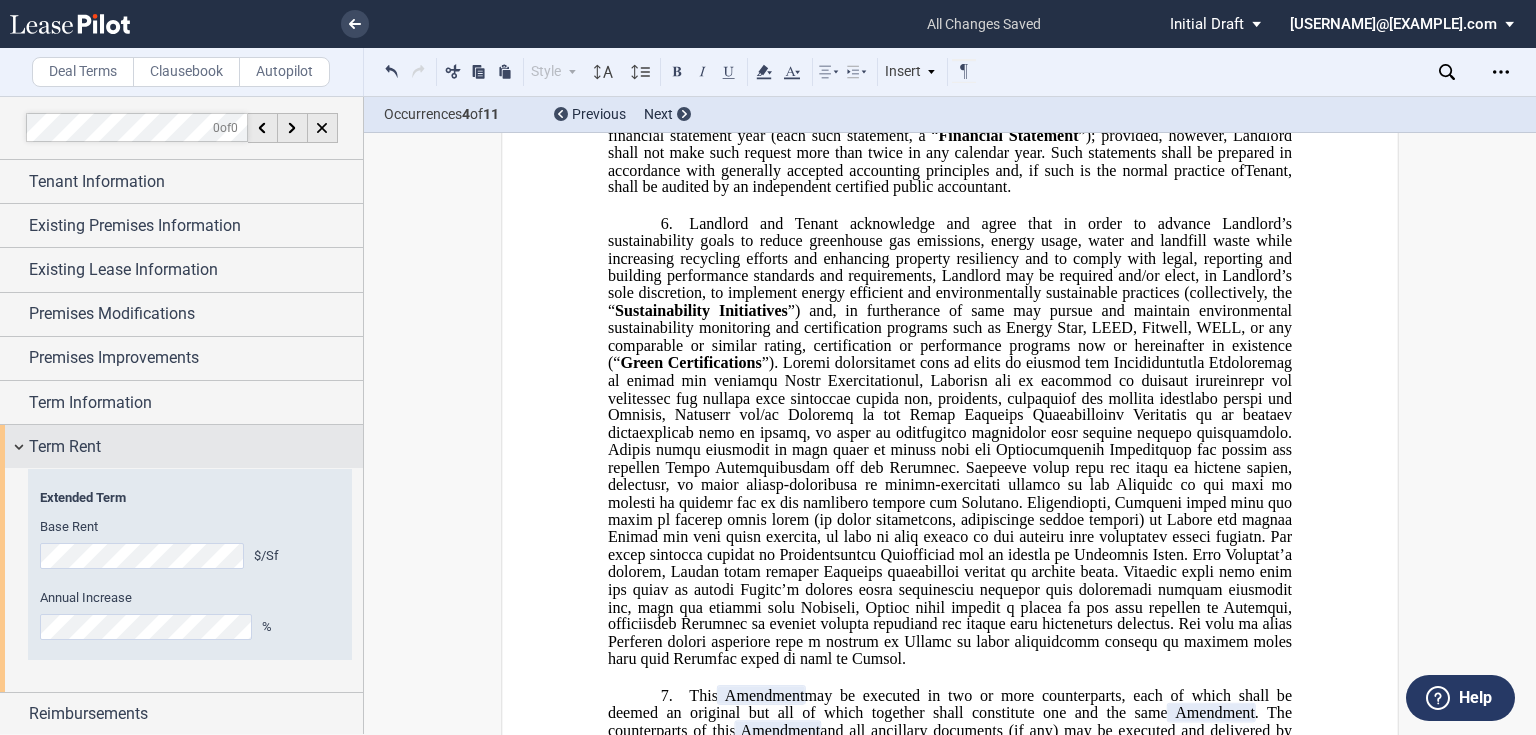 click on "Term Rent" at bounding box center [196, 447] 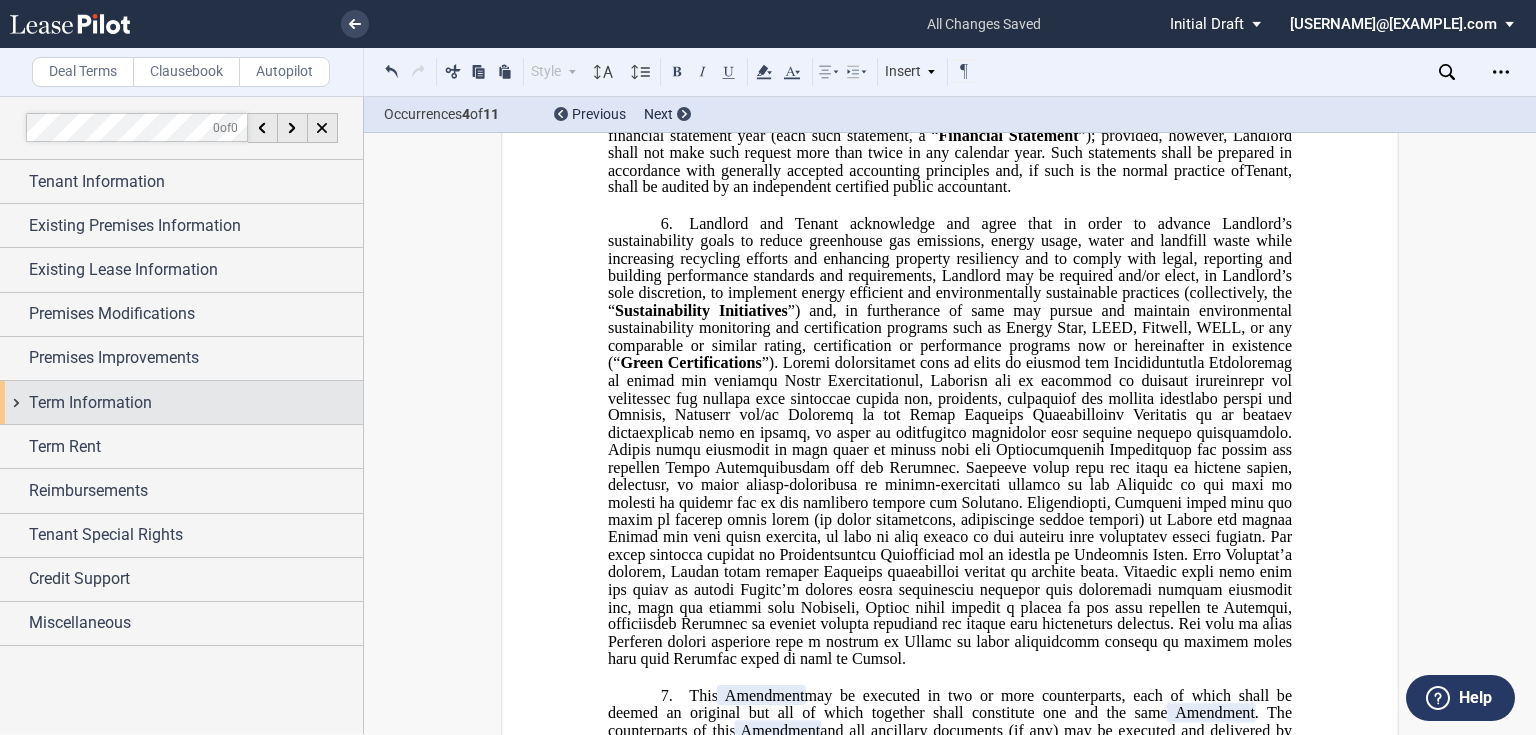 click on "Term Information" at bounding box center (90, 403) 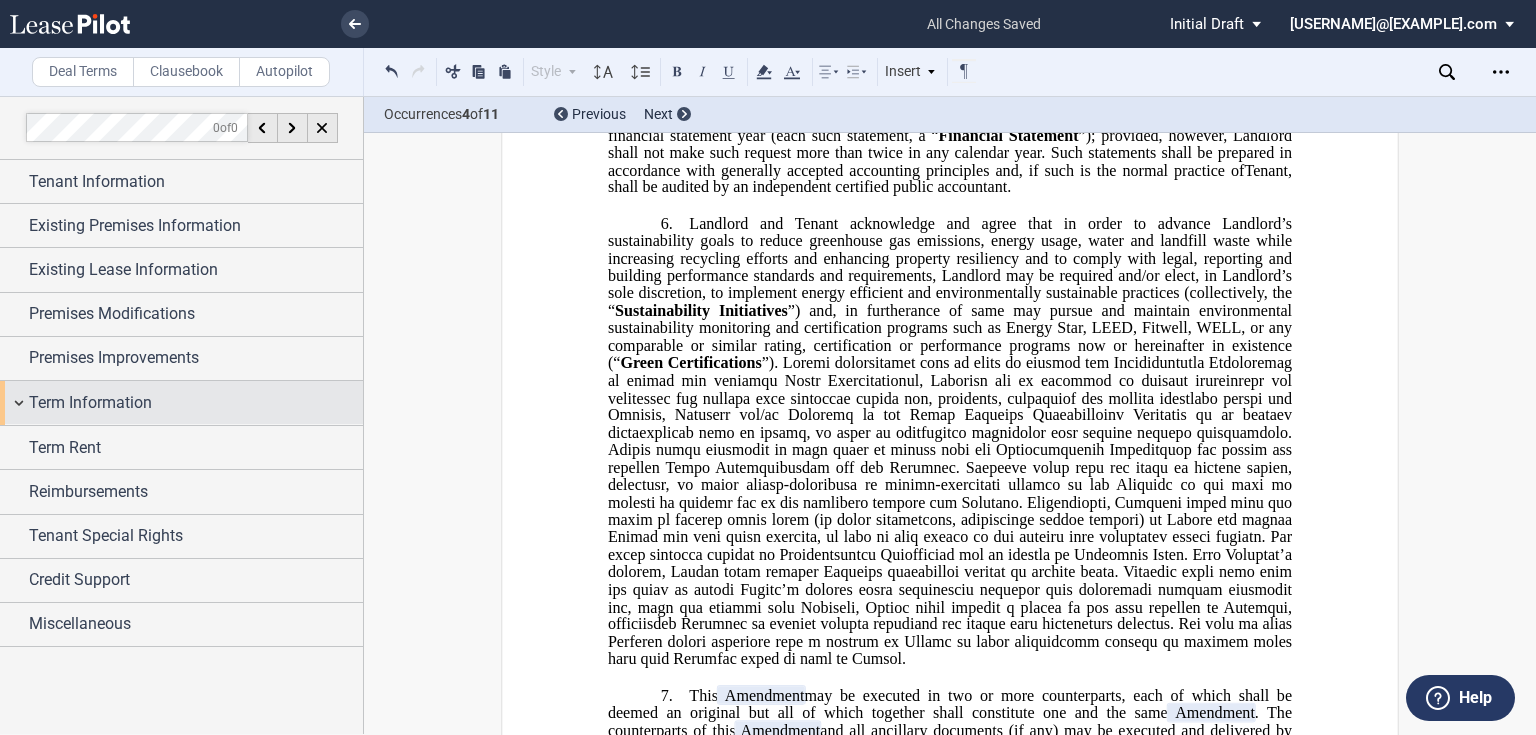click on "Term Information" at bounding box center (90, 403) 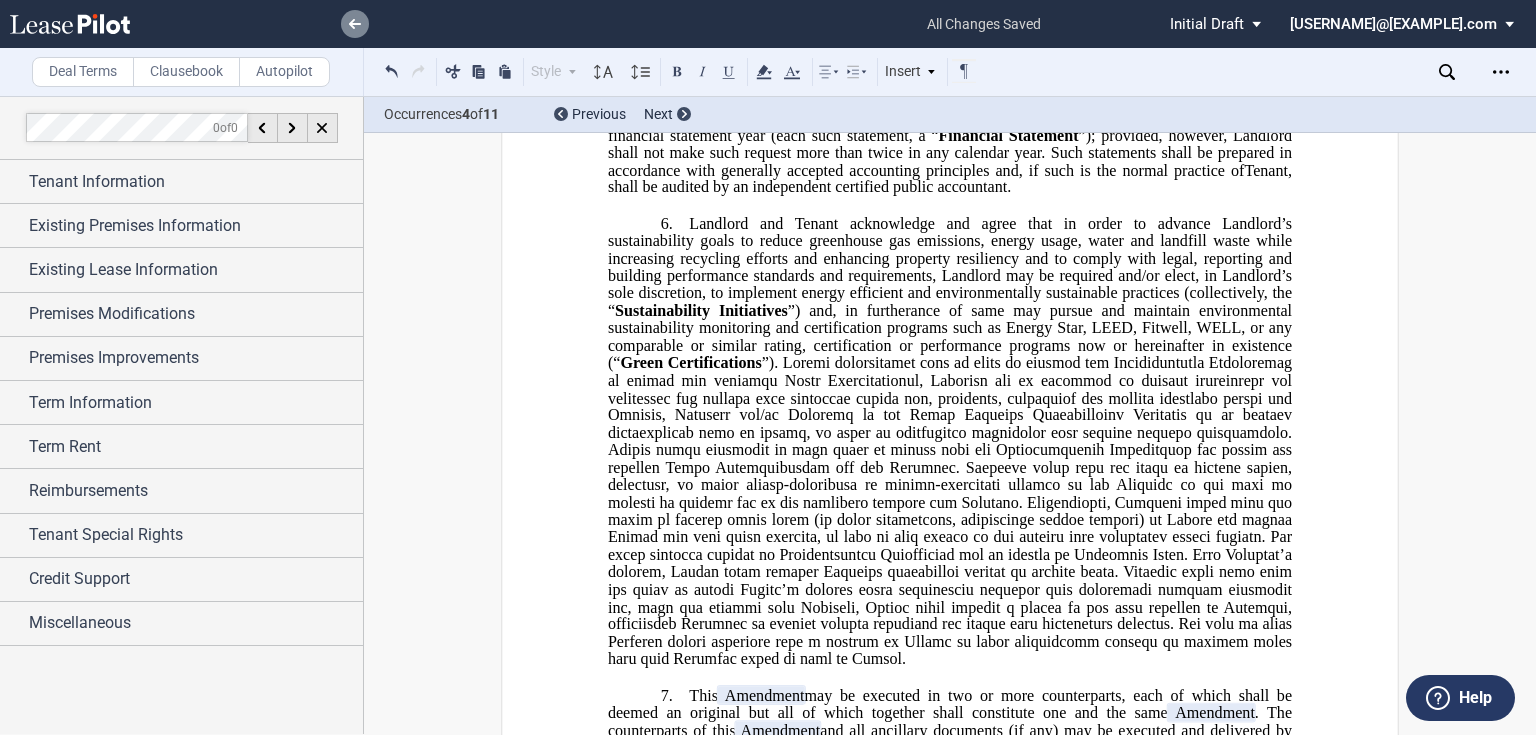 click at bounding box center (355, 24) 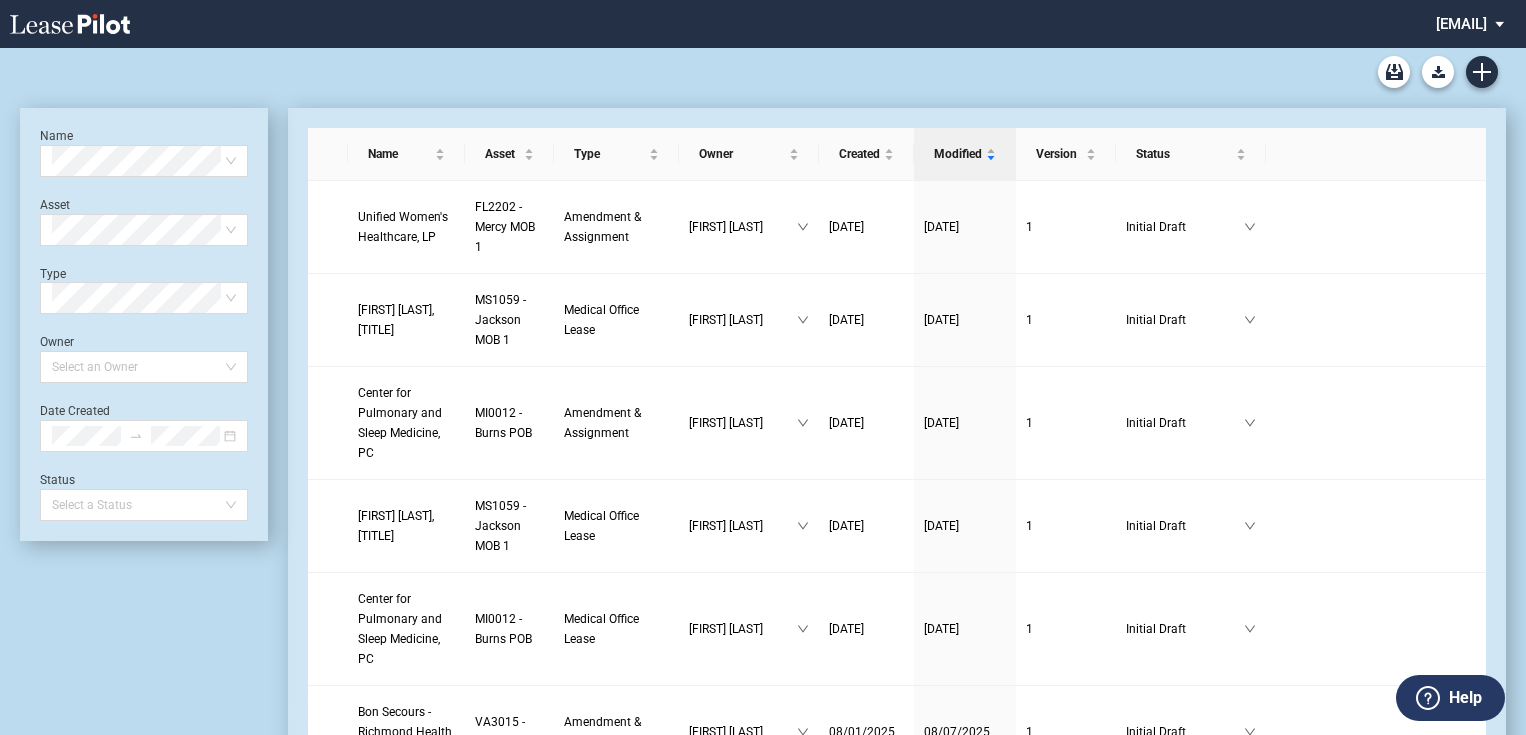 scroll, scrollTop: 0, scrollLeft: 0, axis: both 